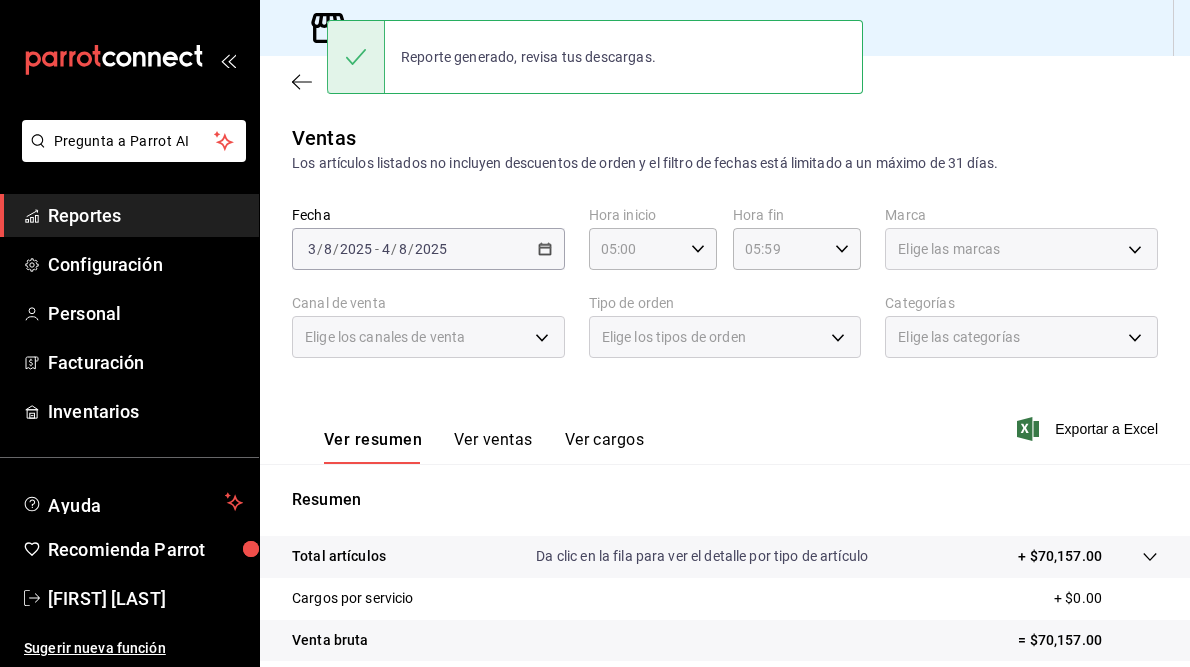scroll, scrollTop: 0, scrollLeft: 0, axis: both 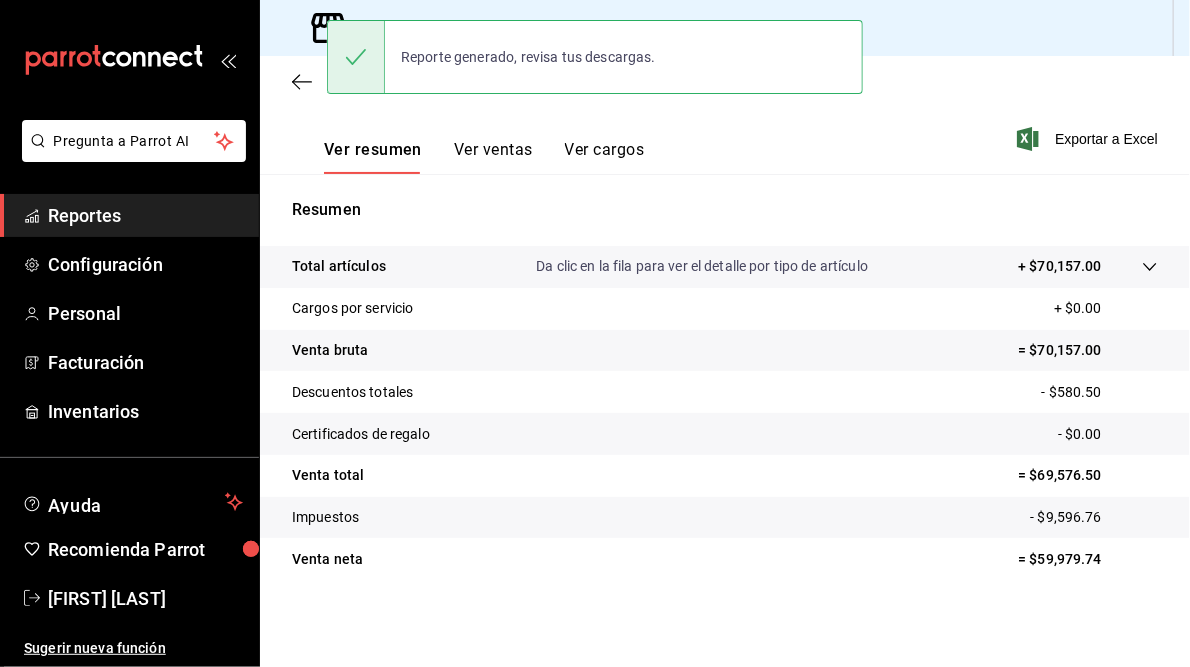 click on "Reporte generado, revisa tus descargas." at bounding box center [528, 57] 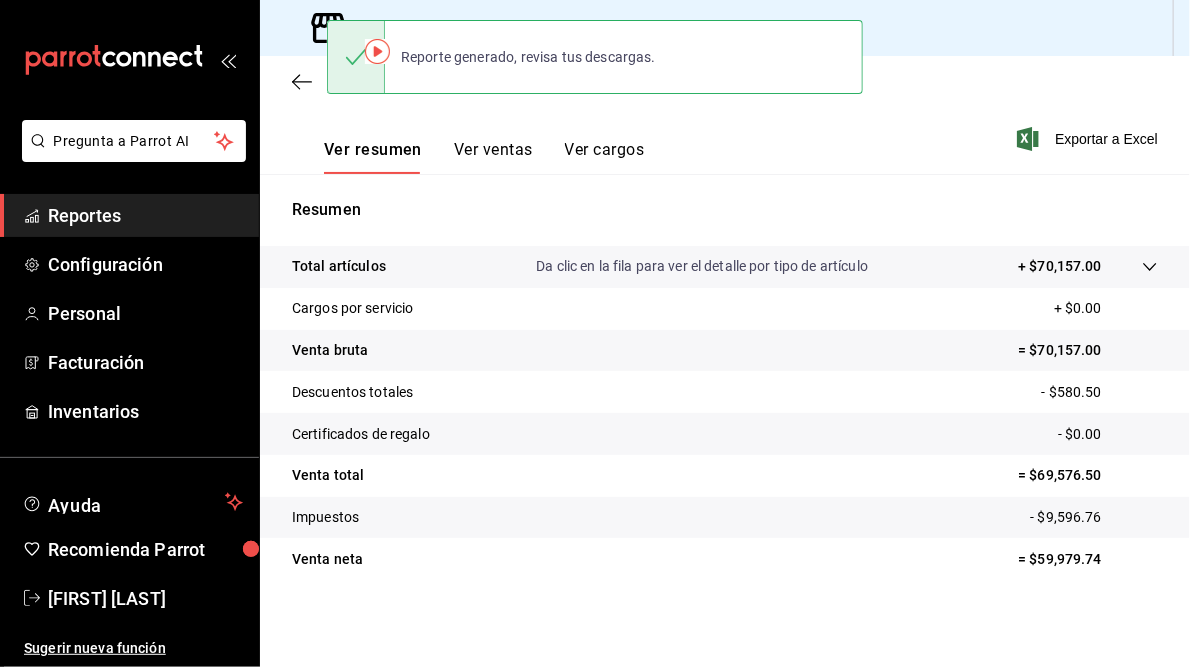 scroll, scrollTop: 0, scrollLeft: 0, axis: both 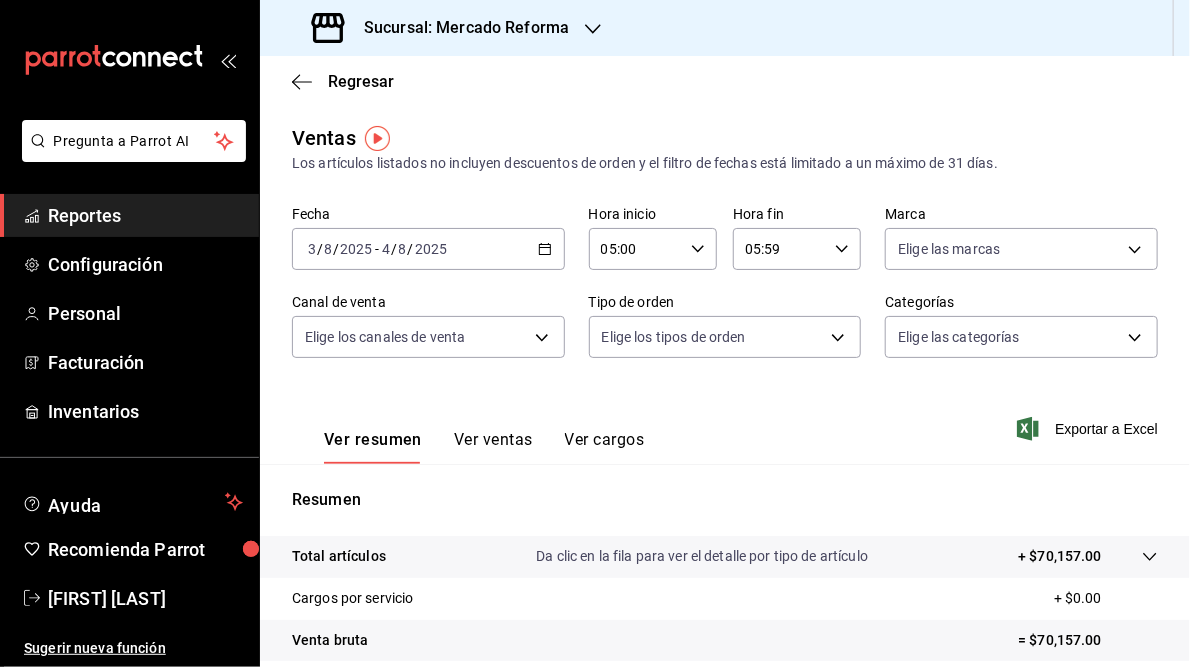 click 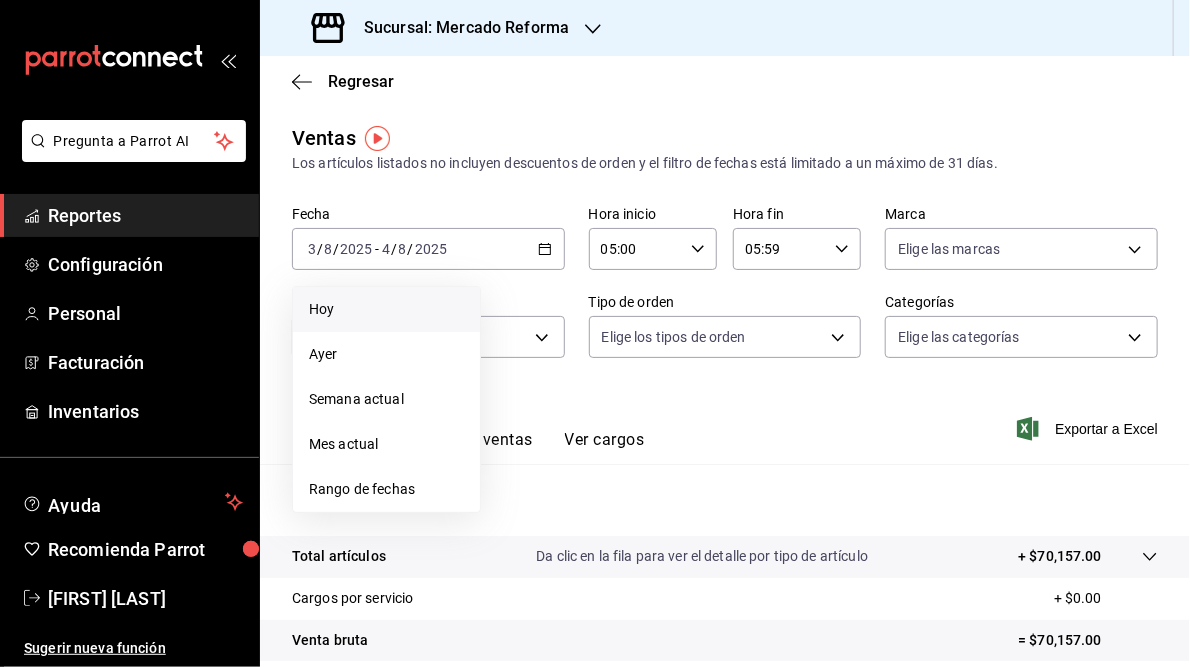 click on "Hoy" at bounding box center [386, 309] 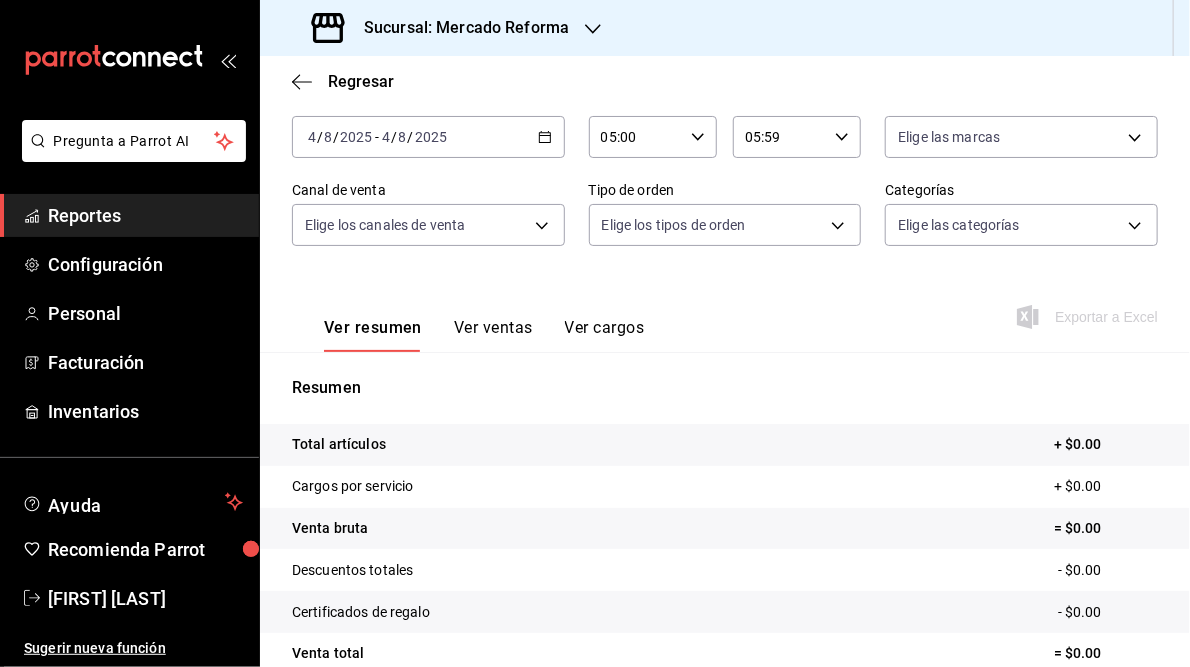 scroll, scrollTop: 0, scrollLeft: 0, axis: both 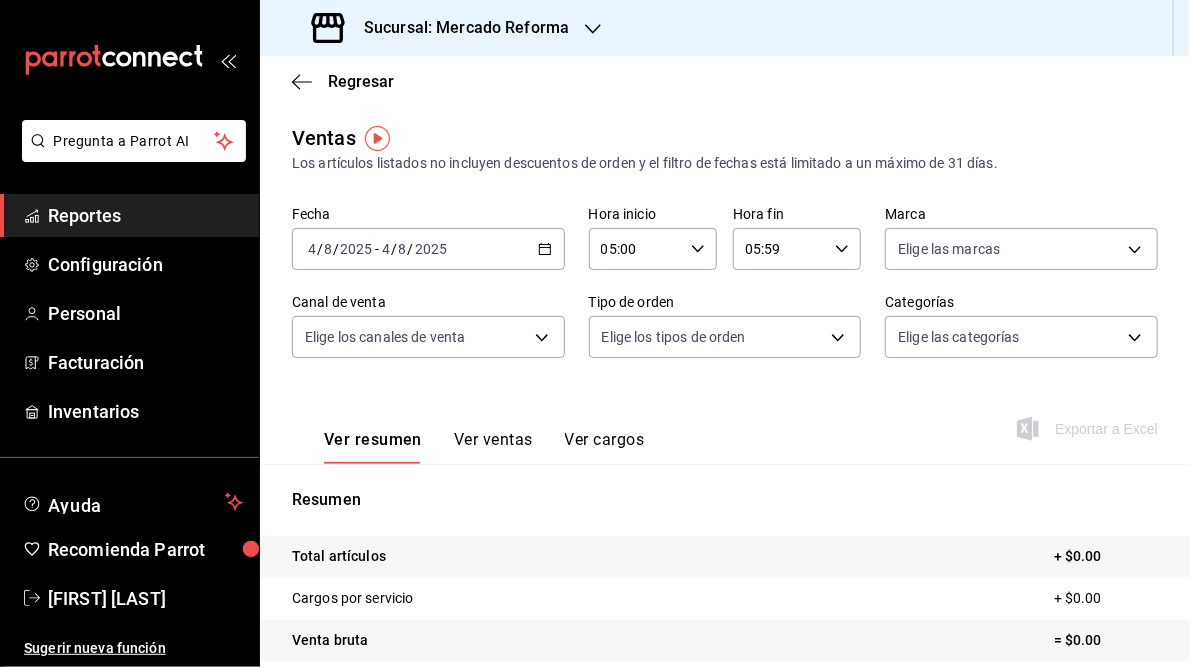 click on "2025-08-04 4 / 8 / 2025 - 2025-08-04 4 / 8 / 2025" at bounding box center (428, 249) 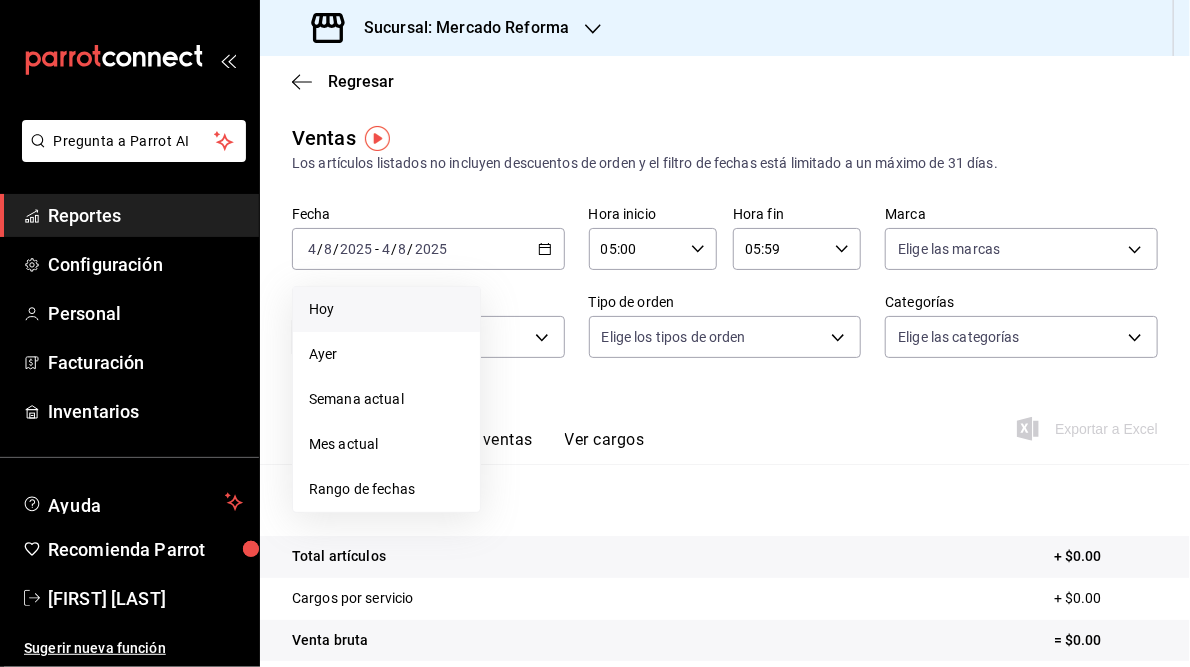 click on "Hoy" at bounding box center (386, 309) 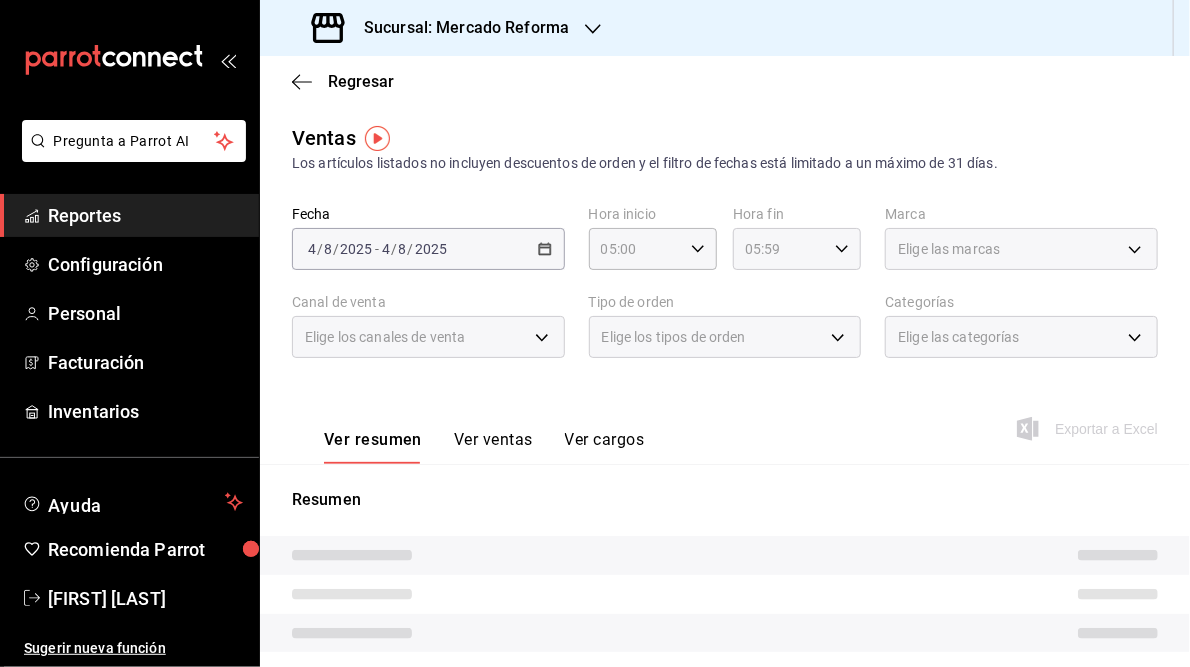 click 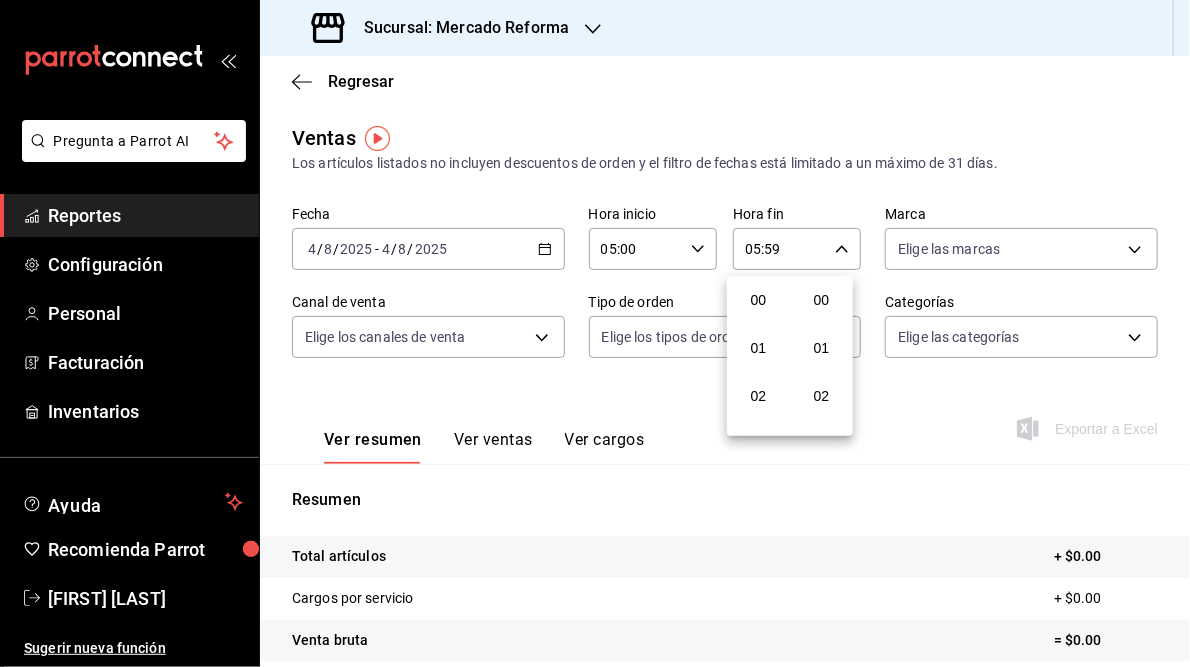 scroll, scrollTop: 243, scrollLeft: 0, axis: vertical 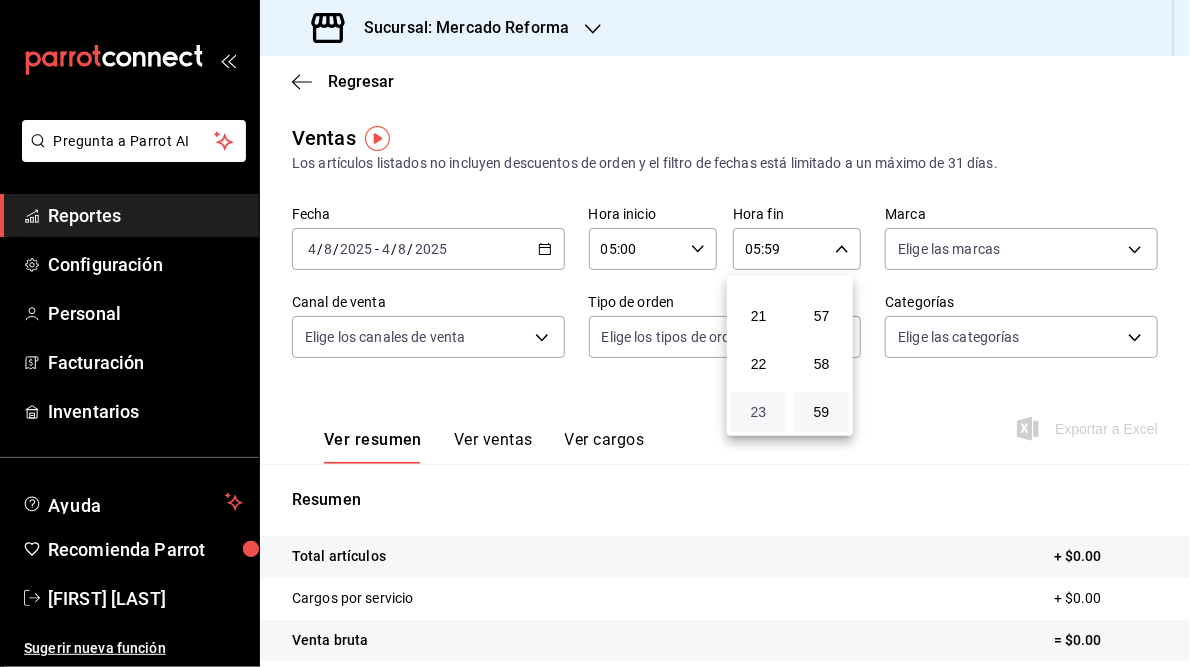 click on "23" at bounding box center [758, 412] 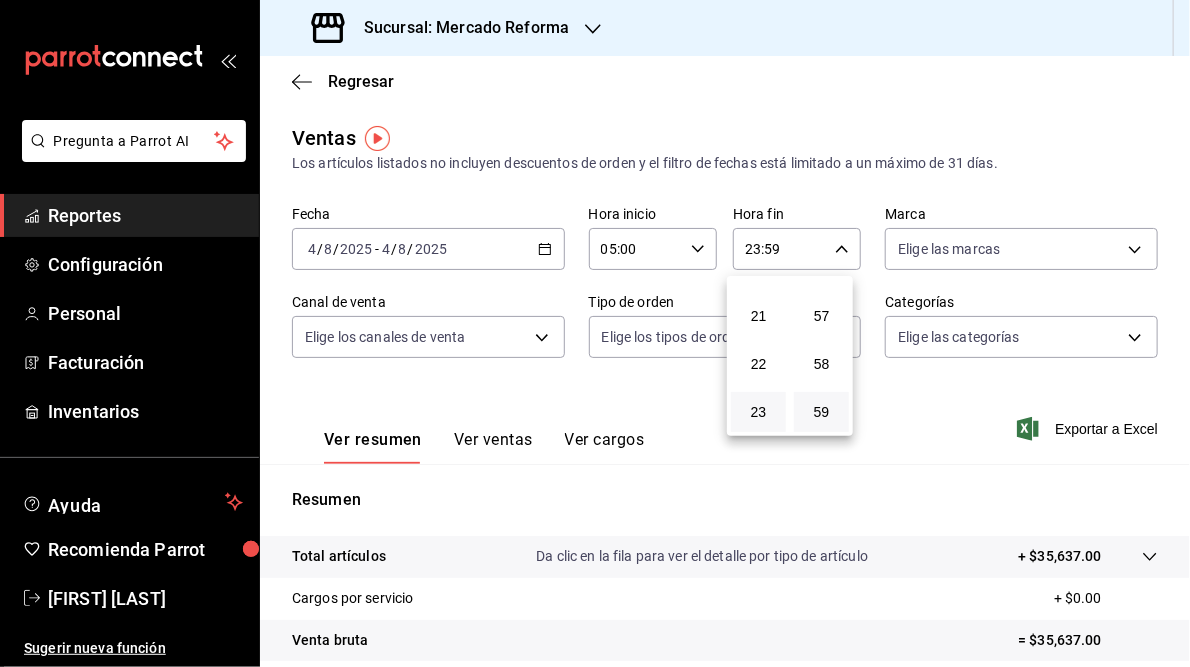 click at bounding box center [595, 333] 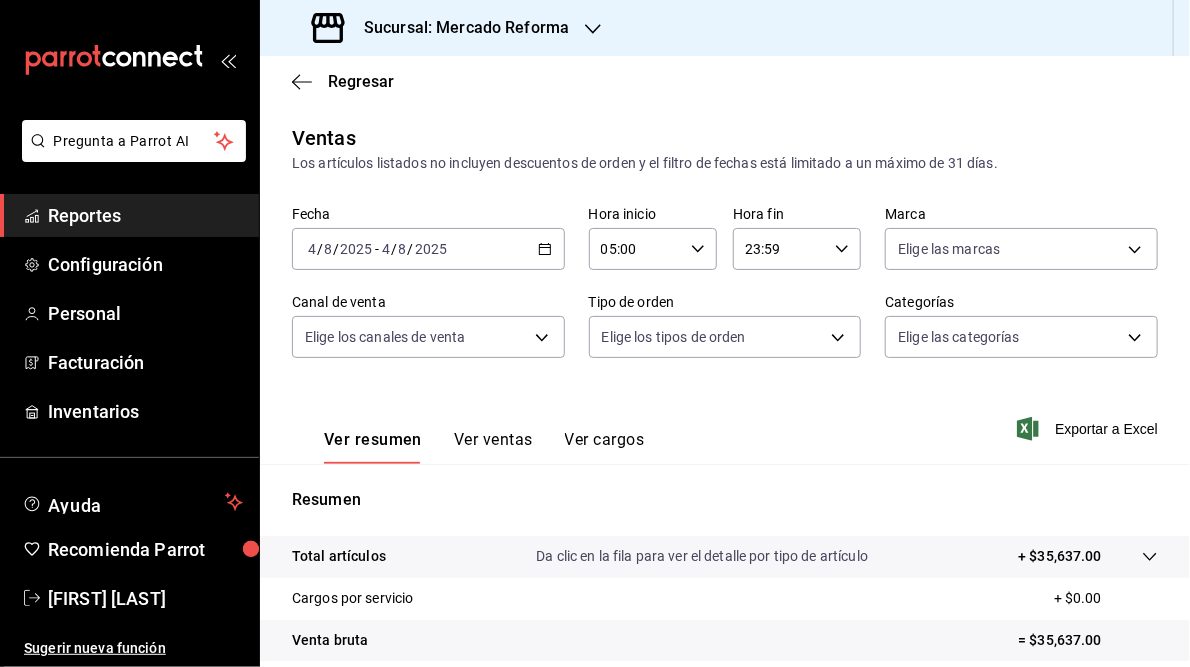 scroll, scrollTop: 290, scrollLeft: 0, axis: vertical 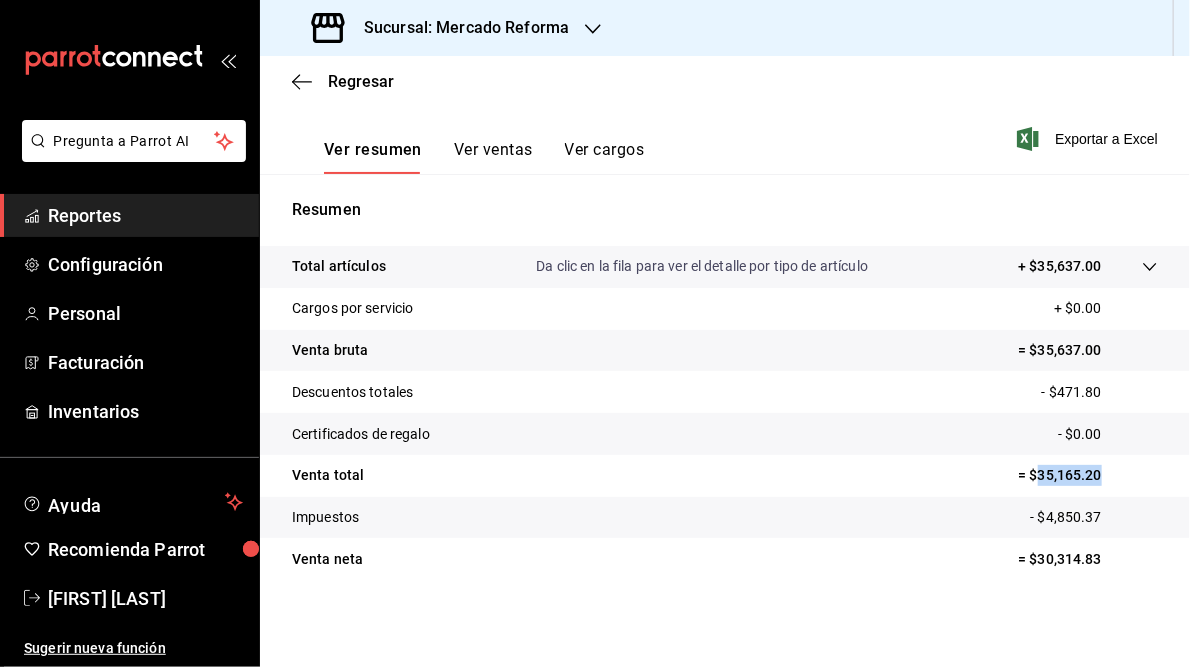 drag, startPoint x: 1027, startPoint y: 473, endPoint x: 1089, endPoint y: 473, distance: 62 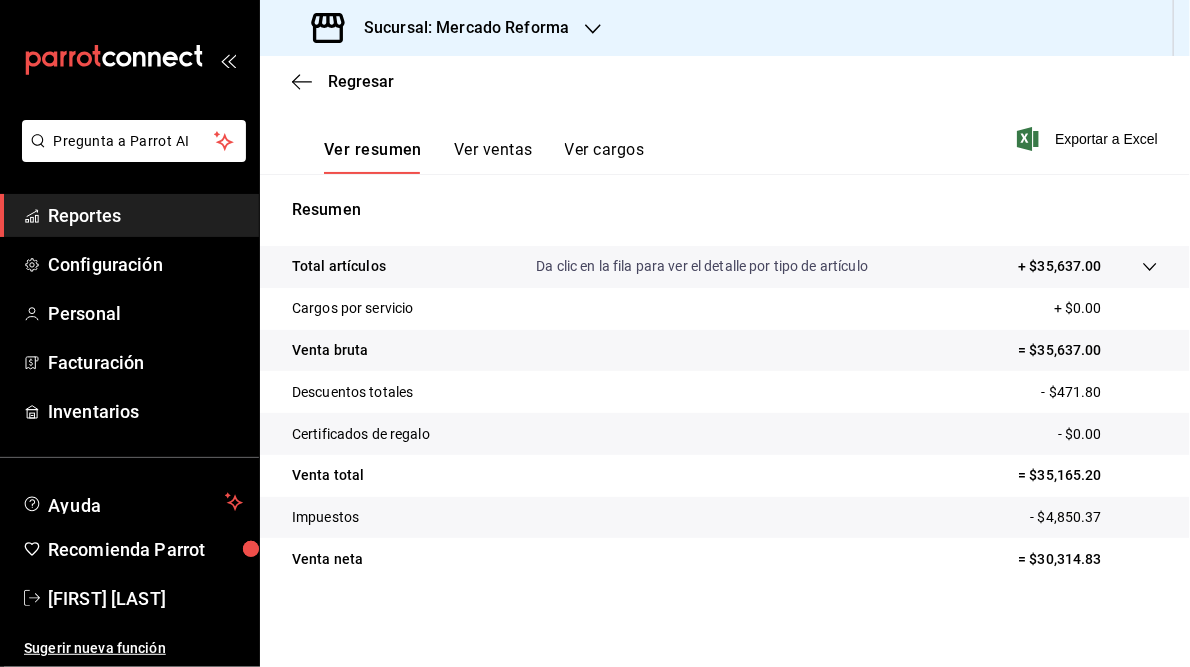 click on "Sucursal: Mercado Reforma" at bounding box center (458, 28) 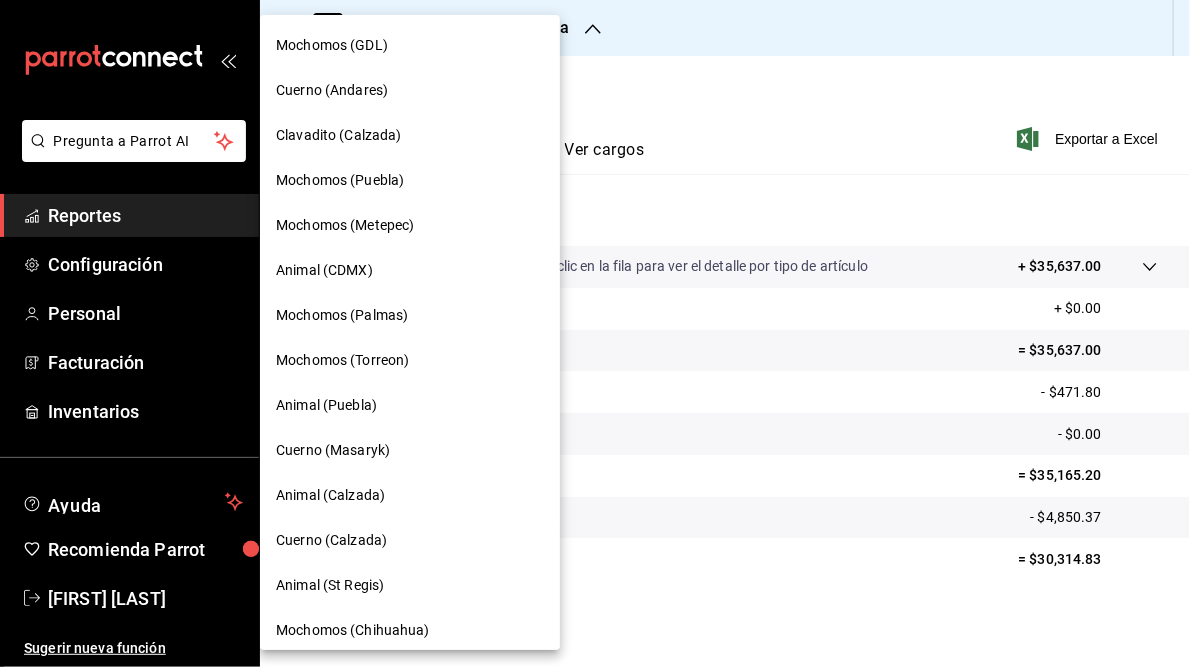 click on "Mochomos (GDL)" at bounding box center (332, 45) 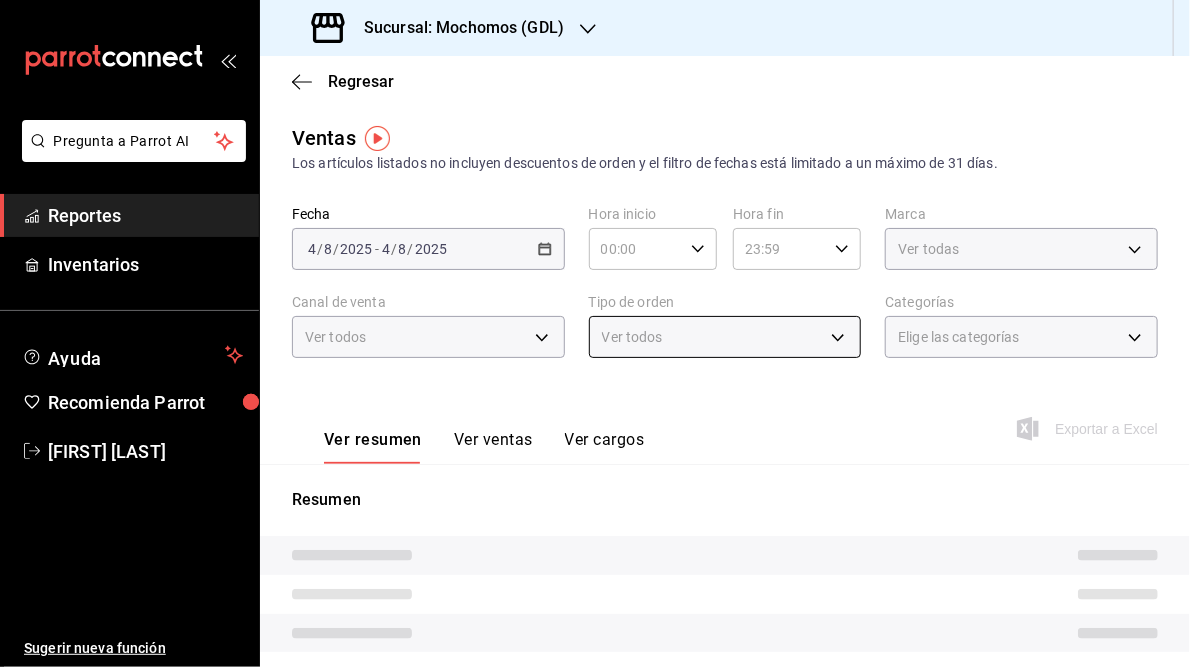 type on "05:00" 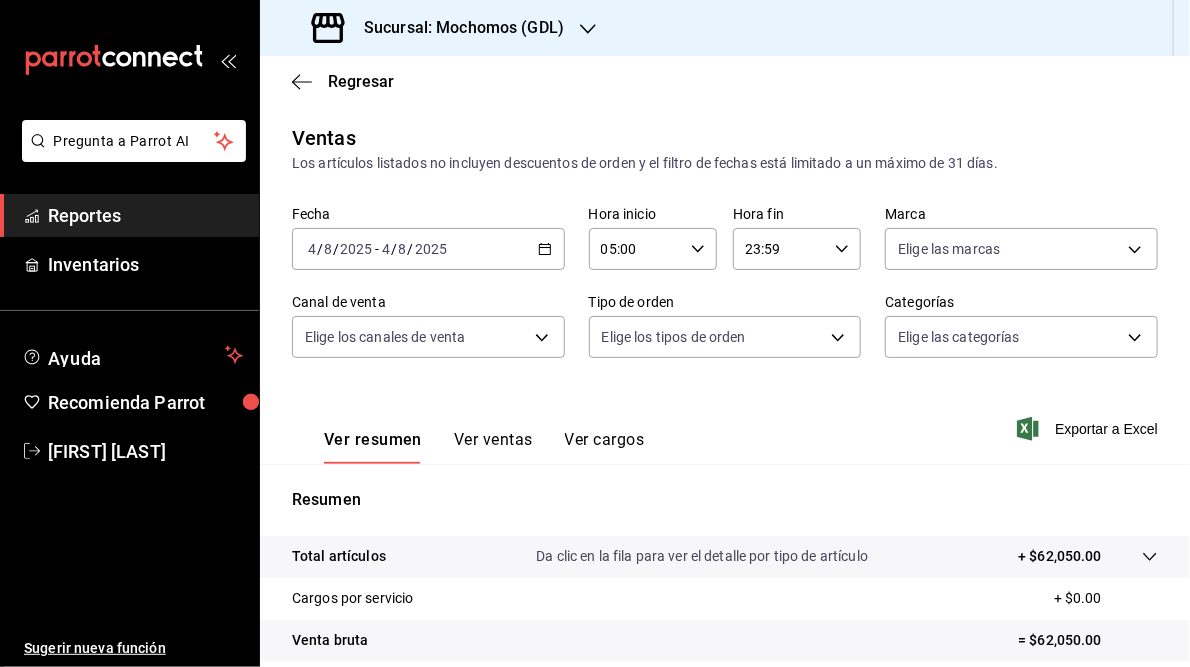 scroll, scrollTop: 290, scrollLeft: 0, axis: vertical 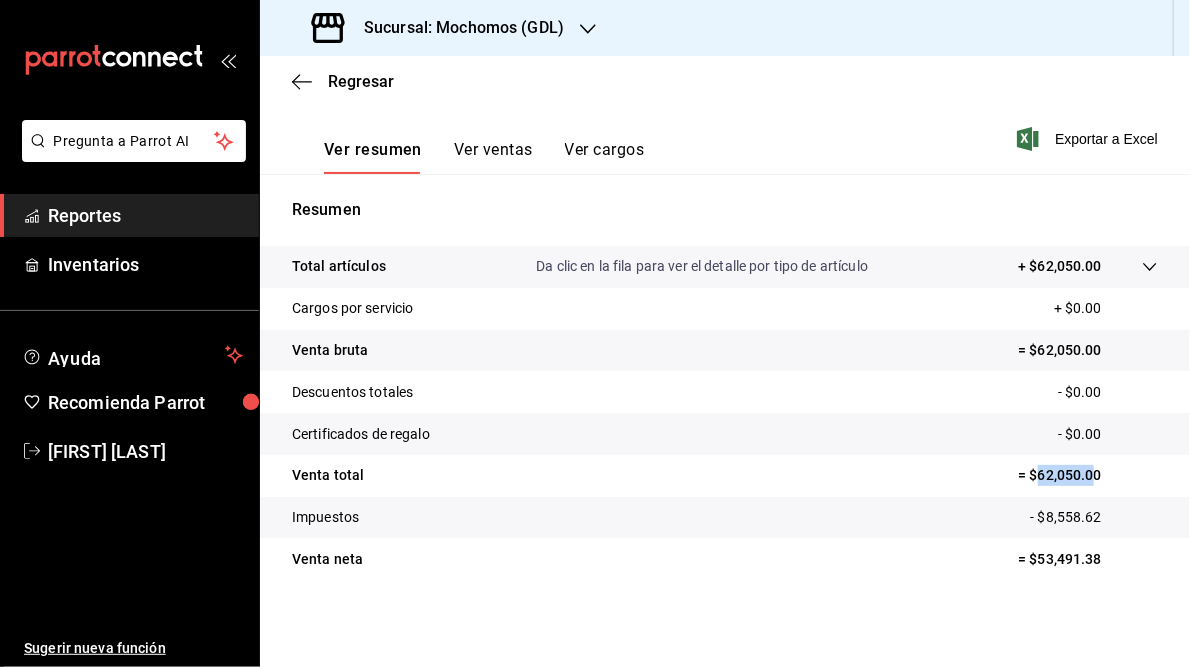 drag, startPoint x: 1029, startPoint y: 475, endPoint x: 1084, endPoint y: 474, distance: 55.00909 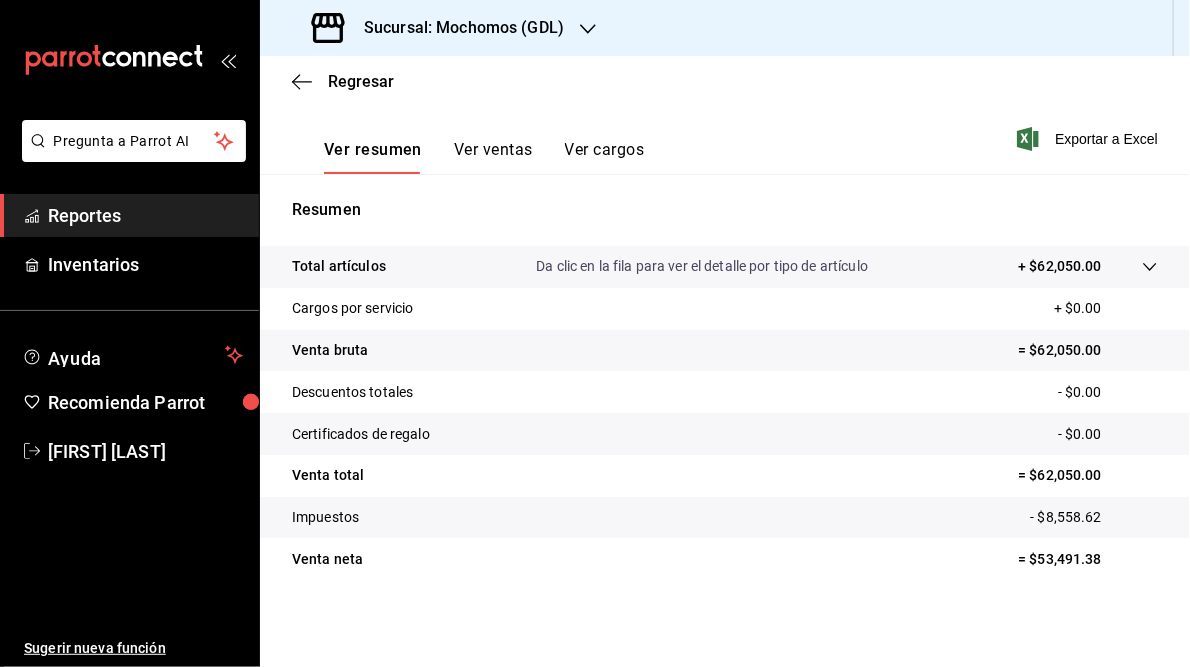 click on "Impuestos - $8,558.62" at bounding box center (725, 518) 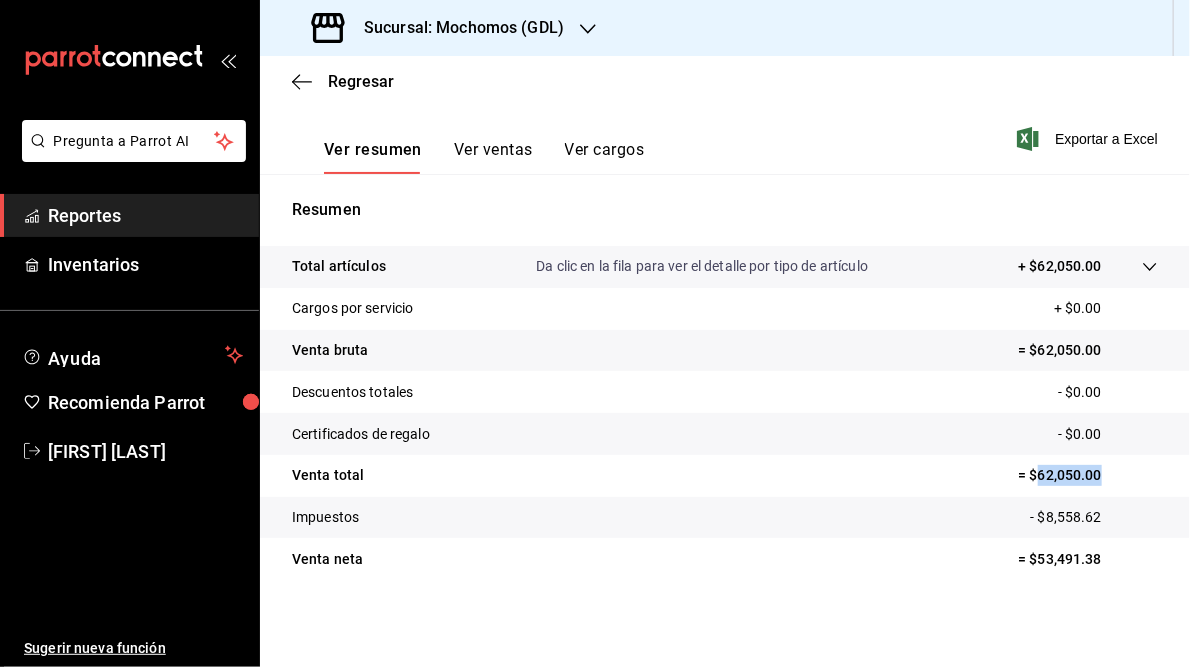 drag, startPoint x: 1027, startPoint y: 470, endPoint x: 1102, endPoint y: 468, distance: 75.026665 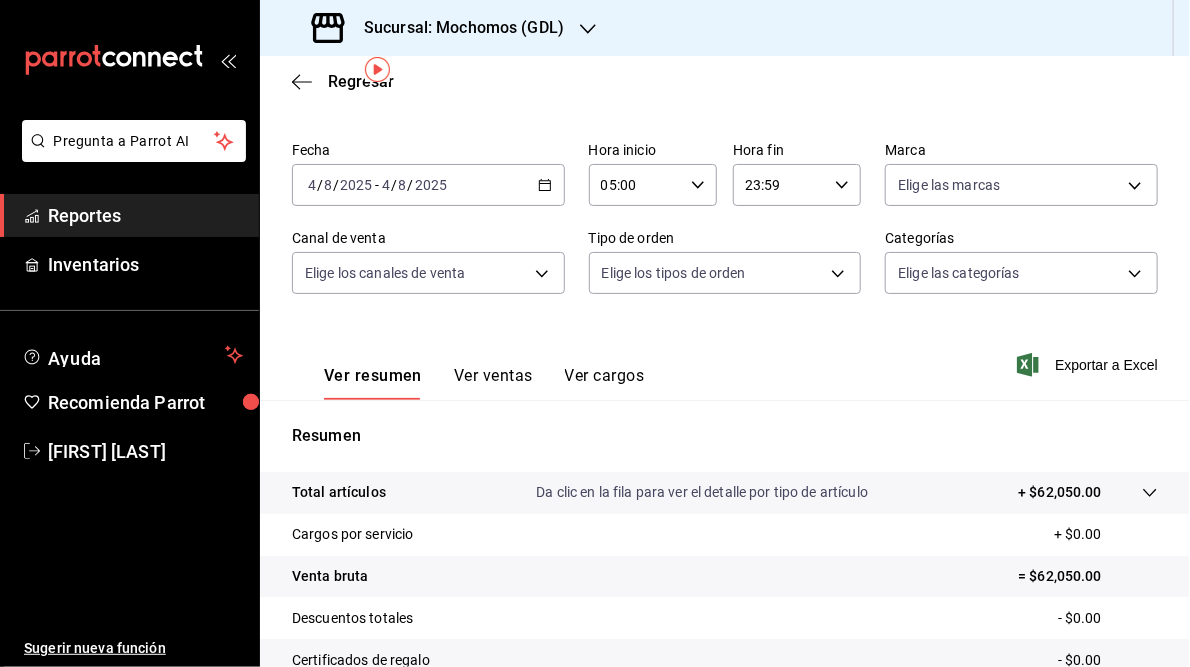 scroll, scrollTop: 38, scrollLeft: 0, axis: vertical 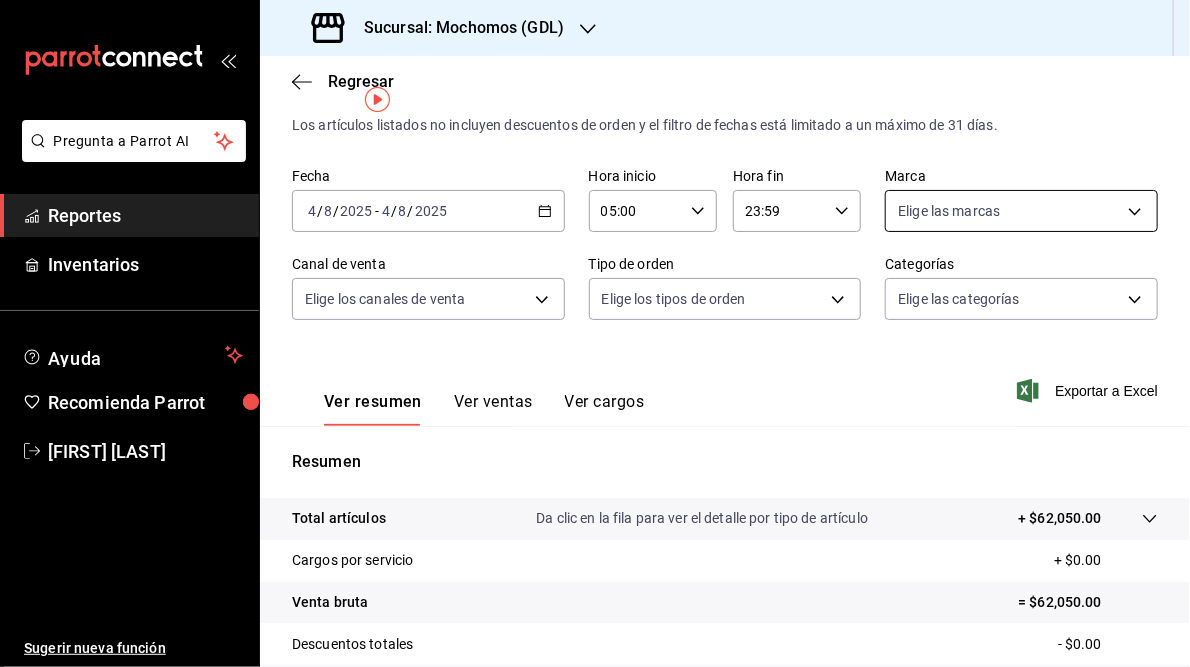 click on "Pregunta a Parrot AI Reportes   Inventarios   Ayuda Recomienda Parrot   [FIRST] [LAST]   Sugerir nueva función   Sucursal: Mochomos (GDL) Regresar Ventas Los artículos listados no incluyen descuentos de orden y el filtro de fechas está limitado a un máximo de 31 días. Fecha [DATE] [DATE] - [DATE] [DATE] Hora inicio [TIME] Hora inicio Hora fin [TIME] Hora fin Marca Elige las marcas Canal de venta Elige los canales de venta Tipo de orden Elige los tipos de orden Categorías Elige las categorías Ver resumen Ver ventas Ver cargos Exportar a Excel Resumen Total artículos Da clic en la fila para ver el detalle por tipo de artículo + $62,050.00 Cargos por servicio + $0.00 Venta bruta = $62,050.00 Descuentos totales - $0.00 Certificados de regalo - $0.00 Venta total = $62,050.00 Impuestos - $8,558.62 Venta neta = $53,491.38 GANA 1 MES GRATIS EN TU SUSCRIPCIÓN AQUÍ Ver video tutorial Ir a video Pregunta a Parrot AI Reportes   Inventarios   Ayuda Recomienda Parrot" at bounding box center (595, 333) 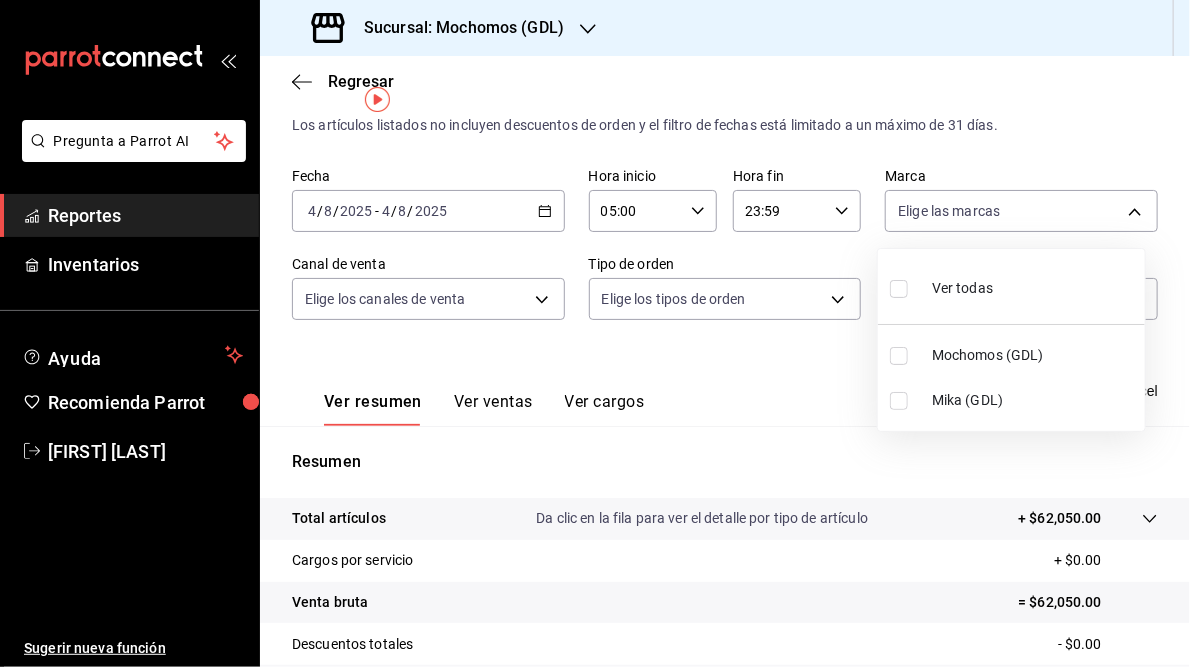 click on "Mika (GDL)" at bounding box center (1034, 400) 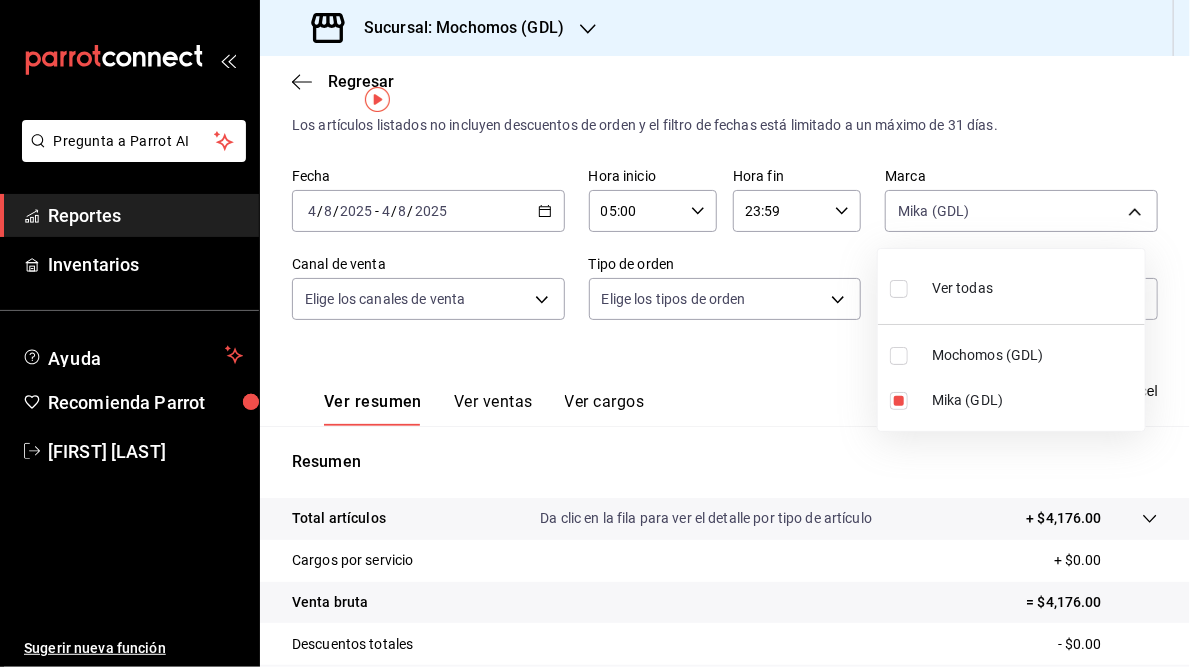 click at bounding box center [595, 333] 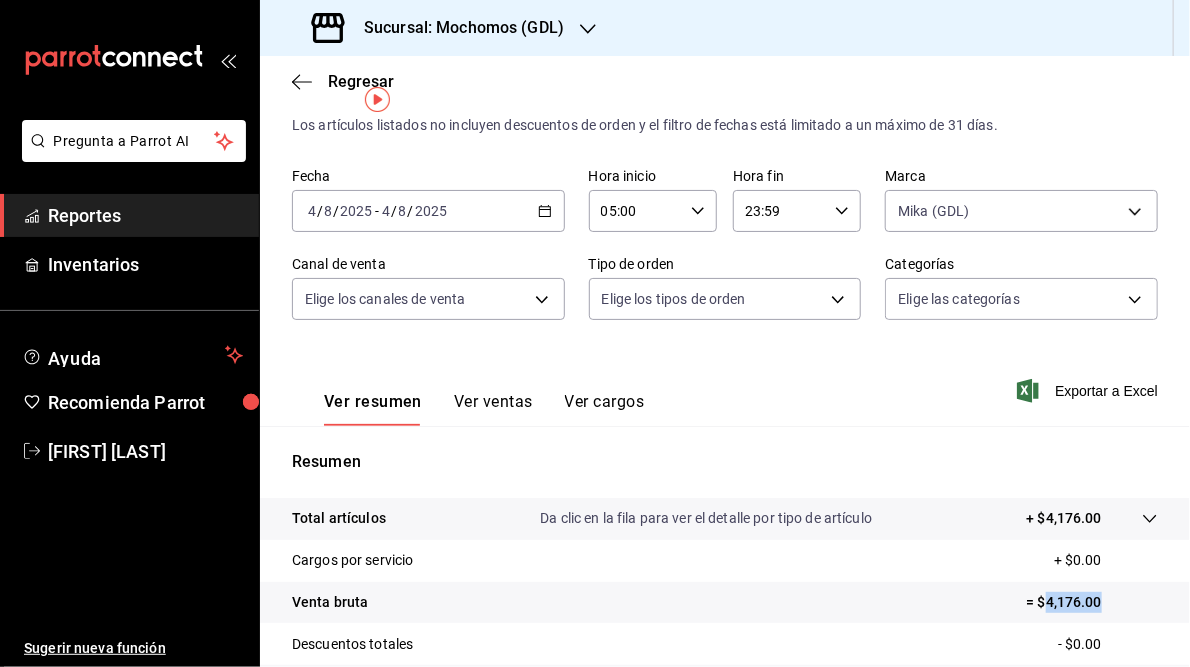 drag, startPoint x: 1035, startPoint y: 600, endPoint x: 1100, endPoint y: 598, distance: 65.03076 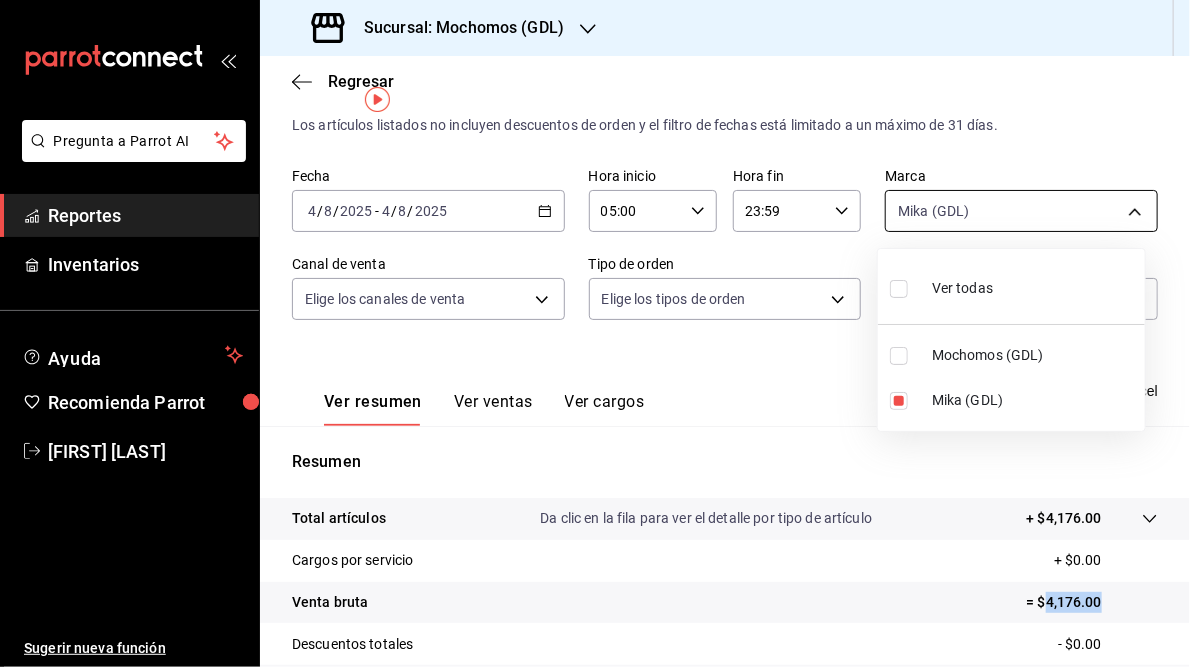 click on "Pregunta a Parrot AI Reportes   Inventarios   Ayuda Recomienda Parrot   [FIRST] [LAST]   Sugerir nueva función   Sucursal: Mochomos (GDL) Regresar Ventas Los artículos listados no incluyen descuentos de orden y el filtro de fechas está limitado a un máximo de 31 días. Fecha [DATE] [DATE] - [DATE] [DATE] Hora inicio [TIME] Hora inicio Hora fin [TIME] Hora fin Marca Mika (GDL) 9cac9703-0c5a-4d8b-addd-5b6b571d65b9 Canal de venta Elige los canales de venta Tipo de orden Elige los tipos de orden Categorías Elige las categorías Ver resumen Ver ventas Ver cargos Exportar a Excel Resumen Total artículos Da clic en la fila para ver el detalle por tipo de artículo + $4,176.00 Cargos por servicio + $0.00 Venta bruta = $4,176.00 Descuentos totales - $0.00 Certificados de regalo - $0.00 Venta total = $4,176.00 Impuestos - $576.00 Venta neta = $3,600.00 GANA 1 MES GRATIS EN TU SUSCRIPCIÓN AQUÍ Ver video tutorial Ir a video Pregunta a Parrot AI Reportes   Inventarios   Ayuda Recomienda Parrot" at bounding box center [595, 333] 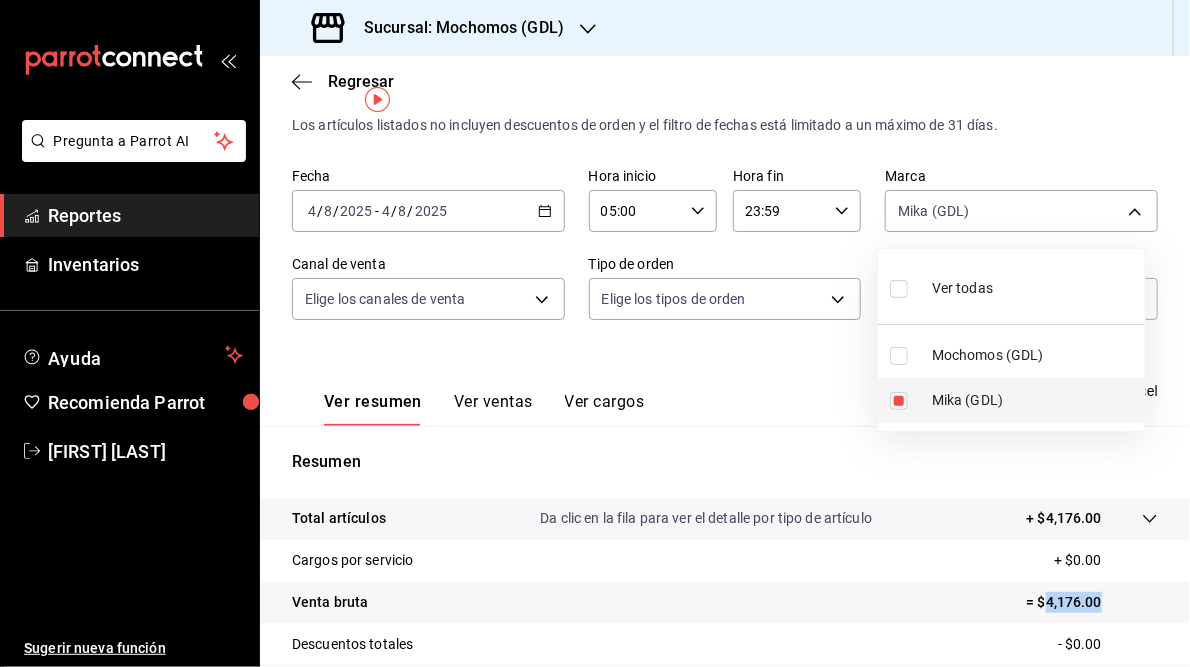 click on "Mika (GDL)" at bounding box center (1011, 400) 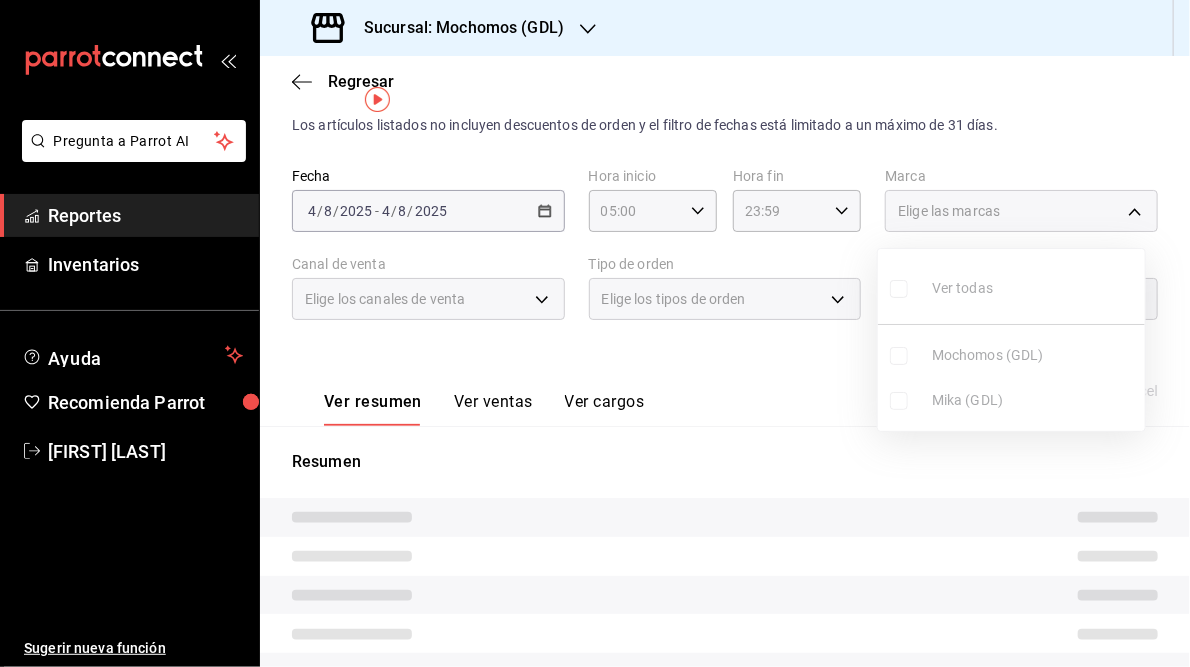 click on "Ver todas Mochomos (GDL) Mika (GDL)" at bounding box center (1011, 340) 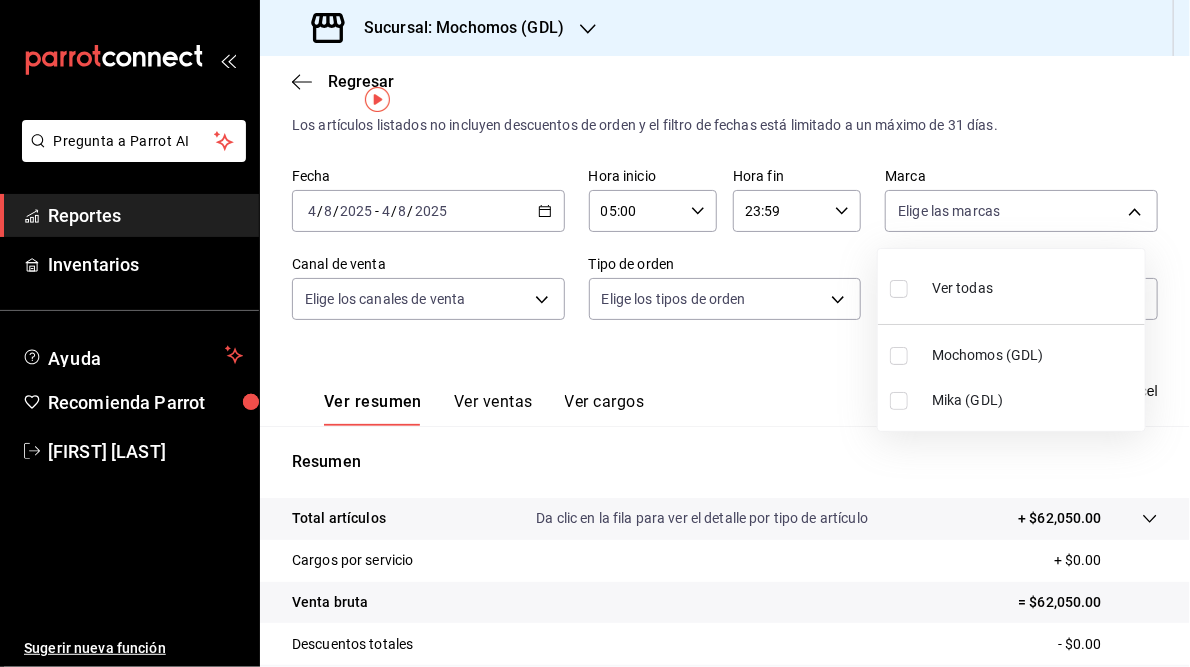 click on "Mochomos (GDL)" at bounding box center [1034, 355] 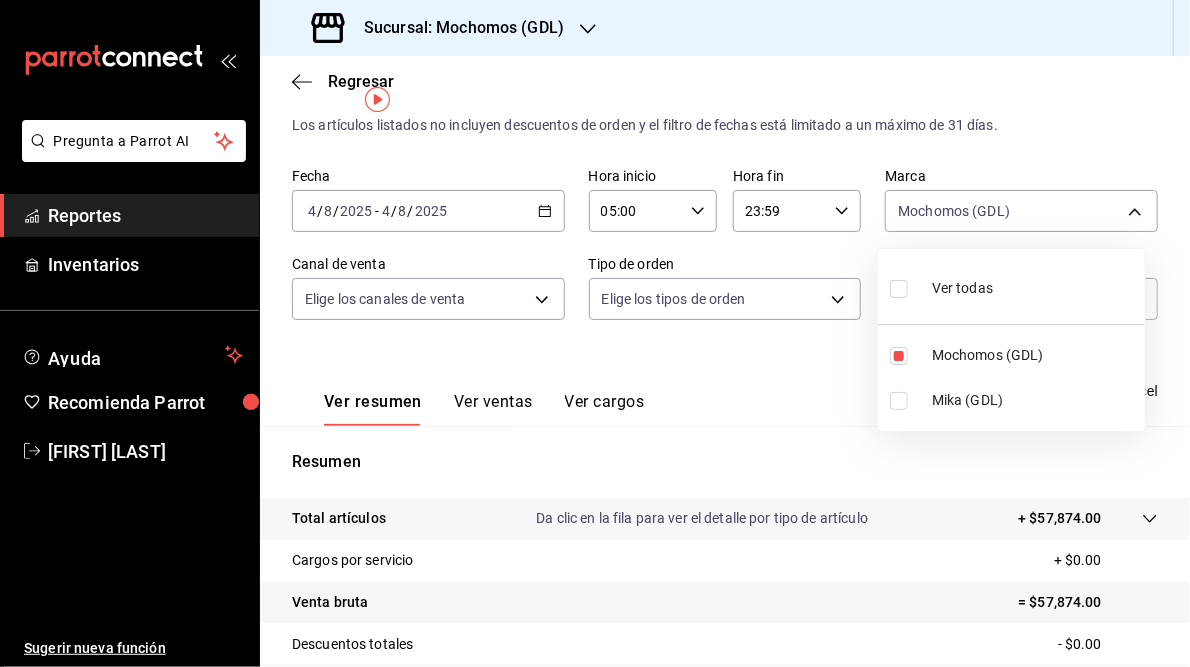 click at bounding box center (595, 333) 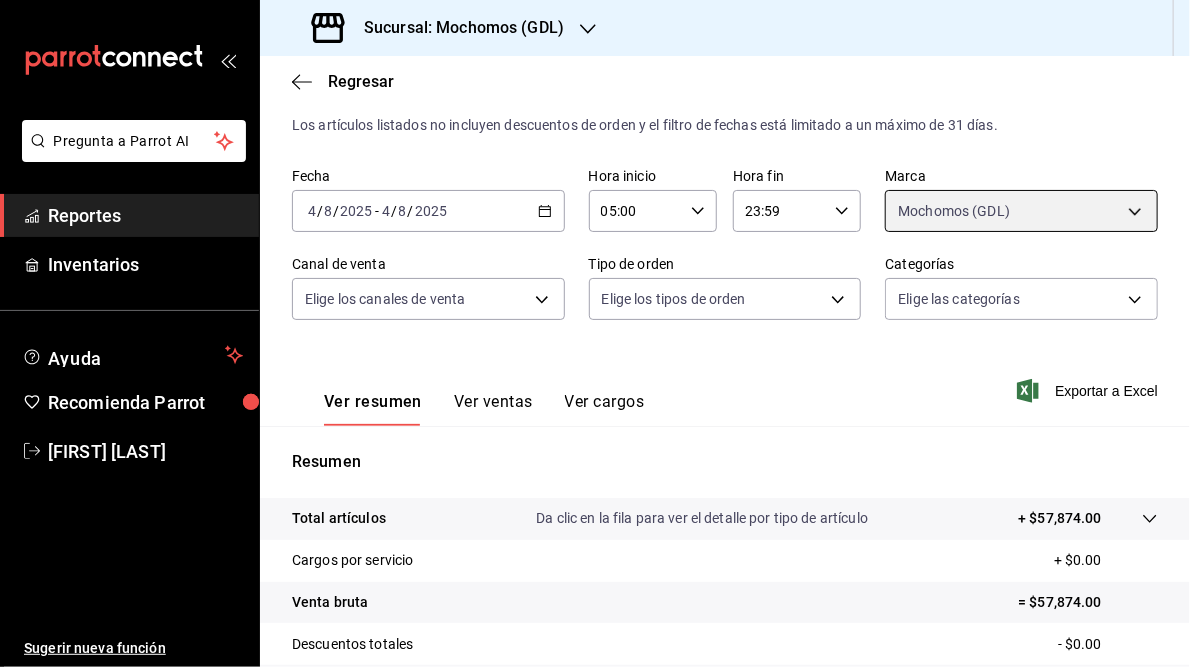 scroll, scrollTop: 290, scrollLeft: 0, axis: vertical 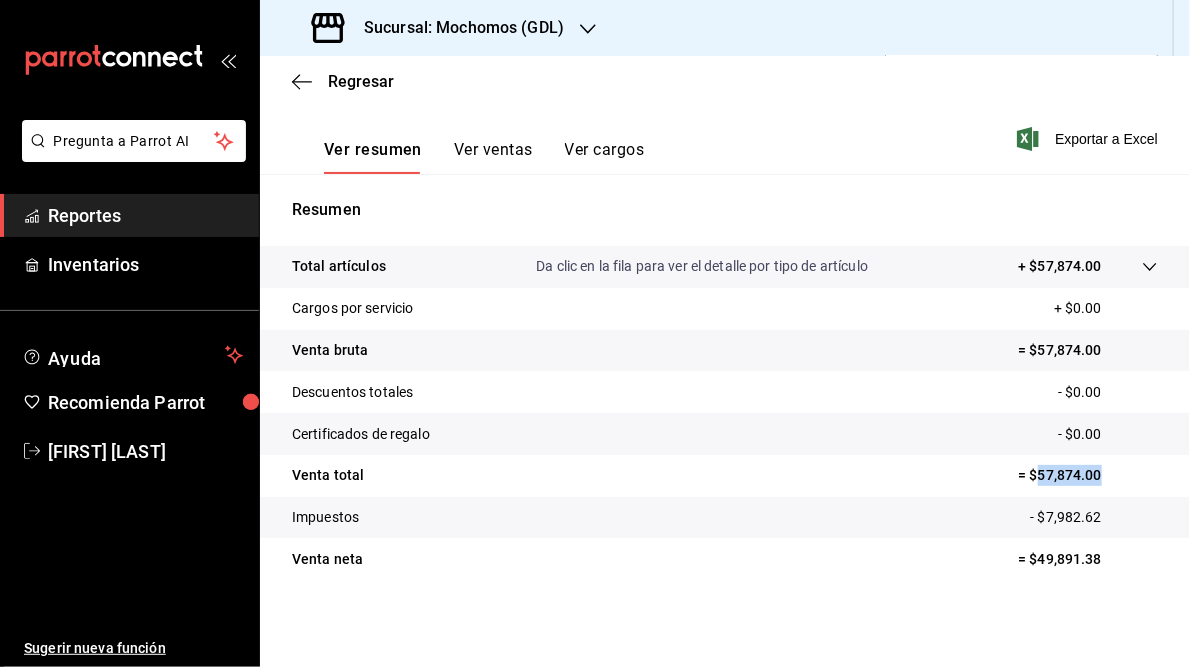 drag, startPoint x: 1027, startPoint y: 475, endPoint x: 1095, endPoint y: 471, distance: 68.117546 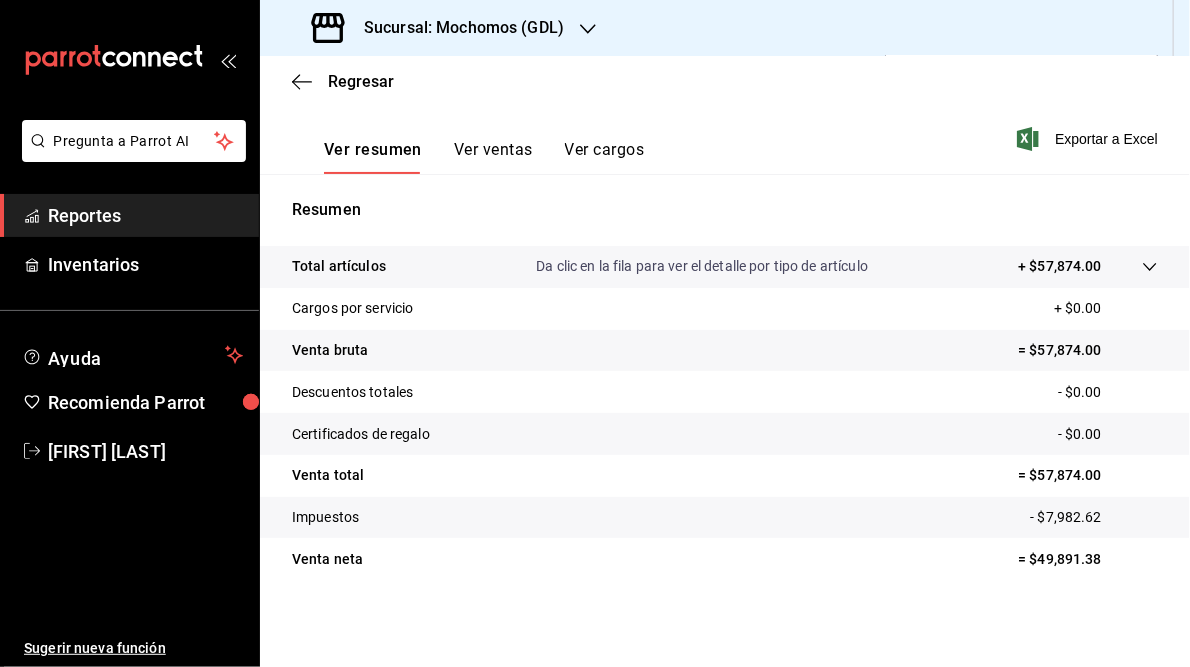 click on "Sucursal: Mochomos (GDL)" at bounding box center [456, 28] 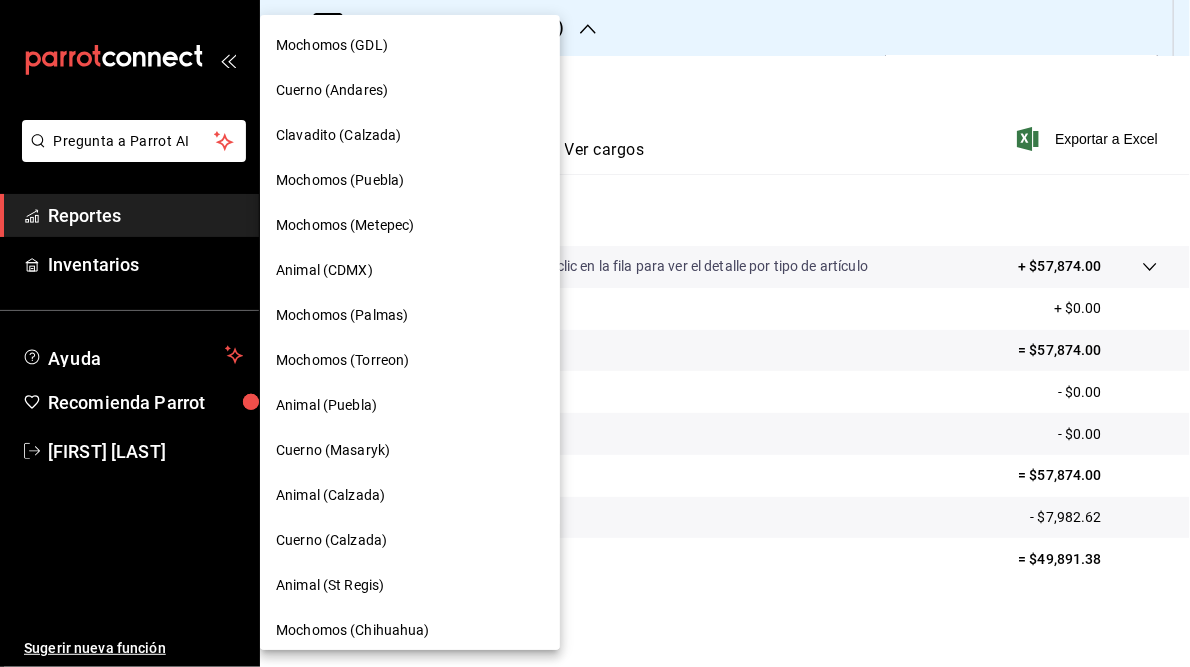 click on "Cuerno (Andares)" at bounding box center [332, 90] 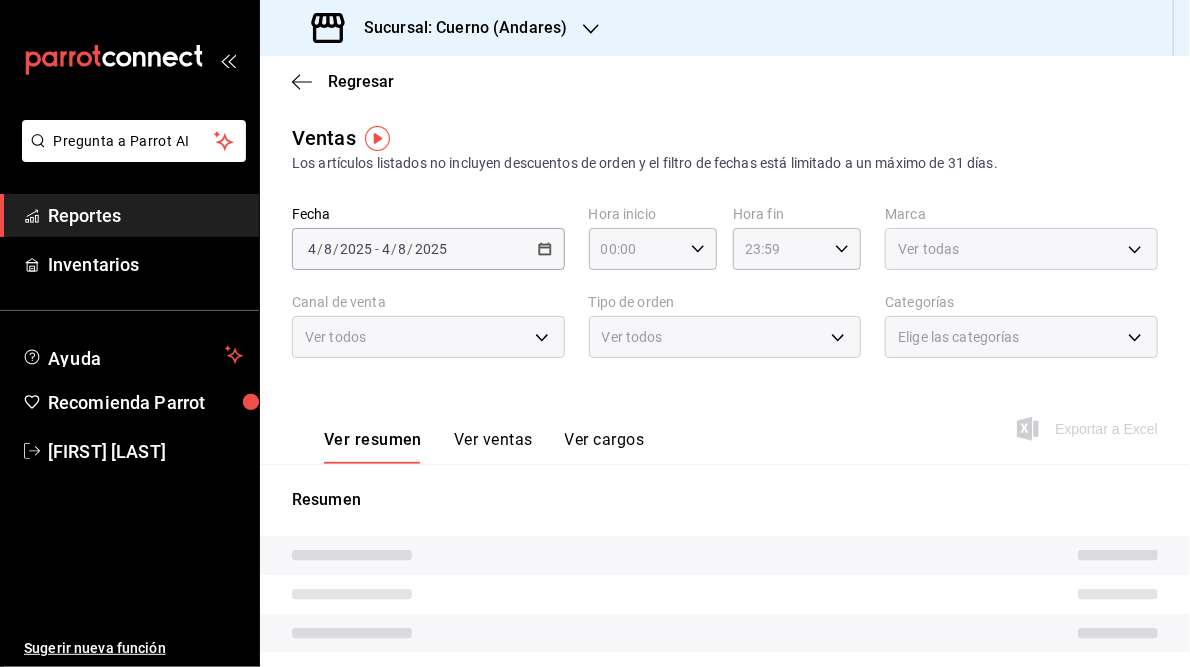 type on "05:00" 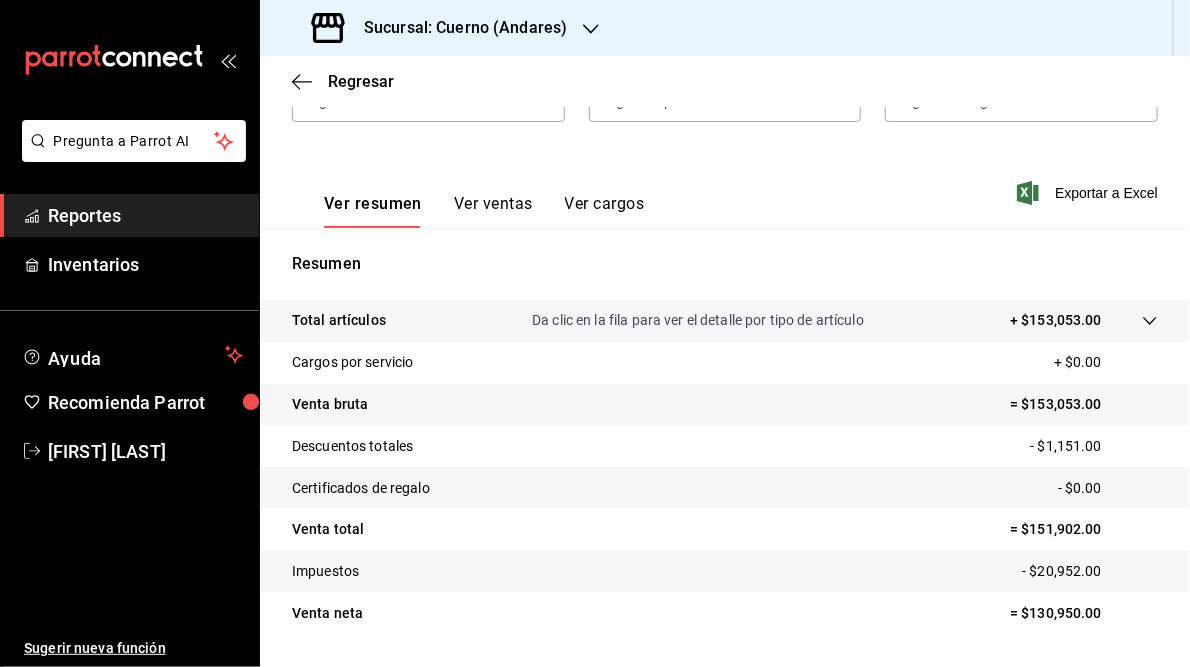 scroll, scrollTop: 257, scrollLeft: 0, axis: vertical 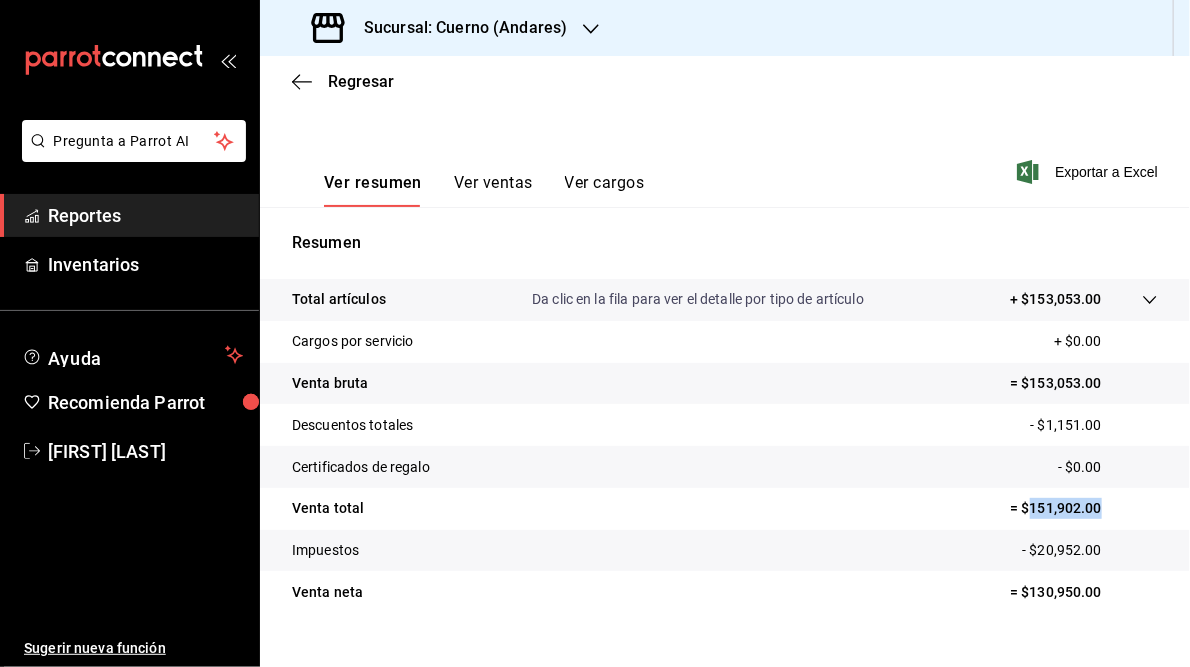 drag, startPoint x: 1016, startPoint y: 504, endPoint x: 1104, endPoint y: 511, distance: 88.27797 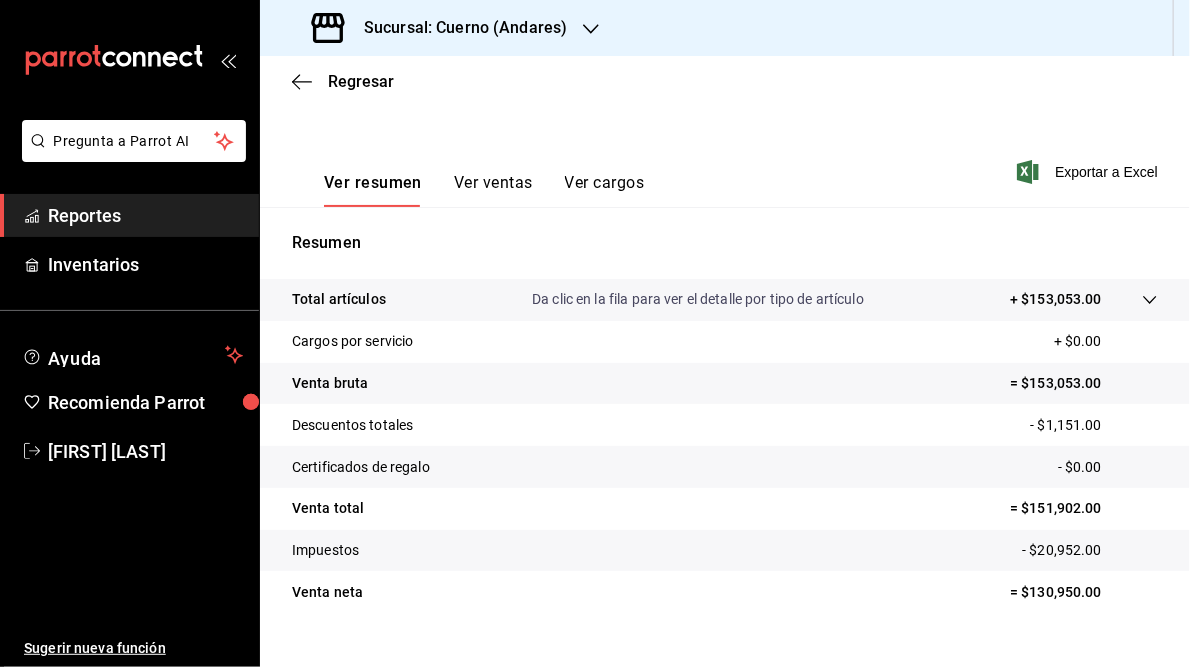 click on "Sucursal: Cuerno (Andares)" at bounding box center (457, 28) 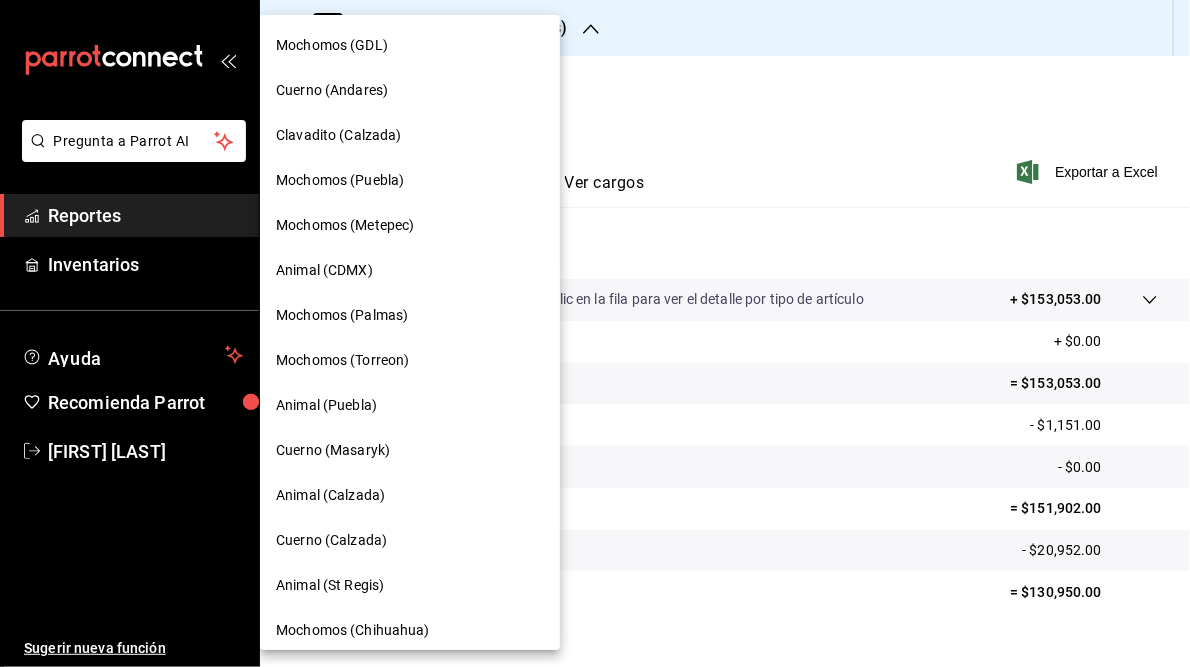 click on "Mochomos (Torreon)" at bounding box center [342, 360] 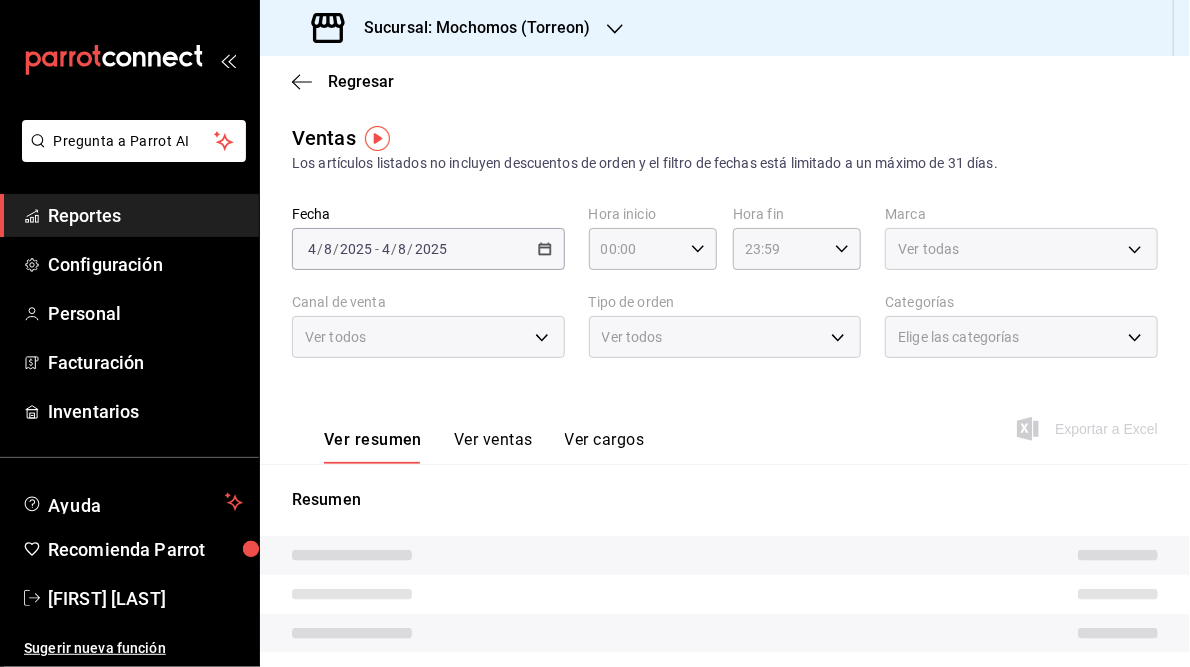 type on "05:00" 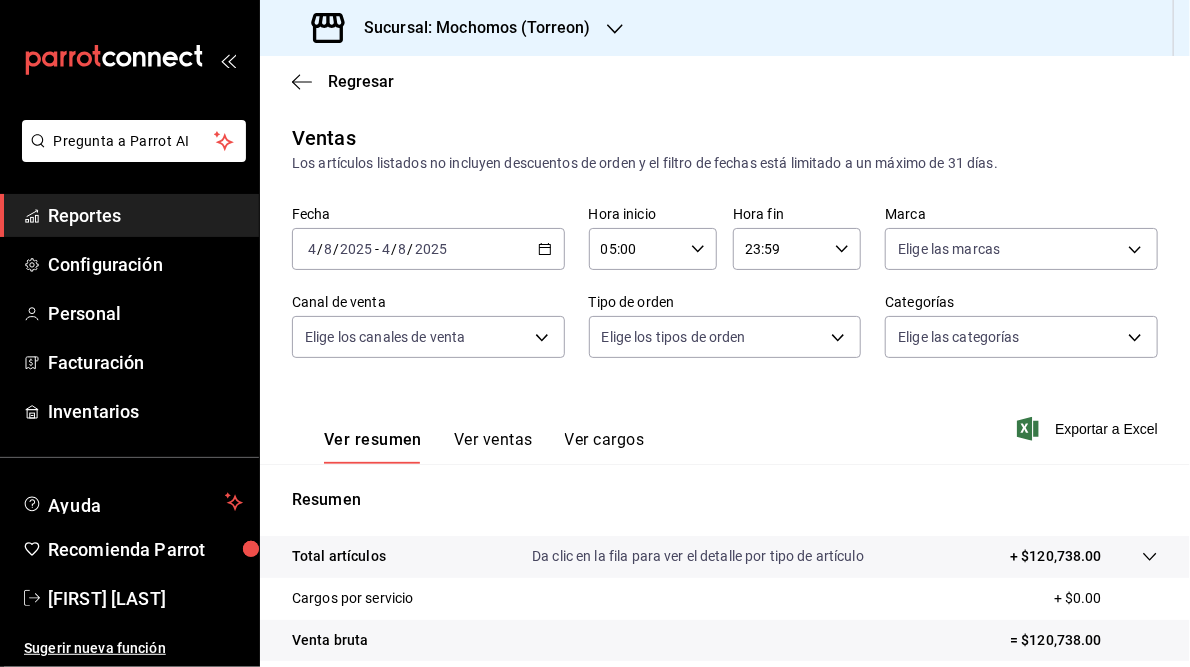 scroll, scrollTop: 290, scrollLeft: 0, axis: vertical 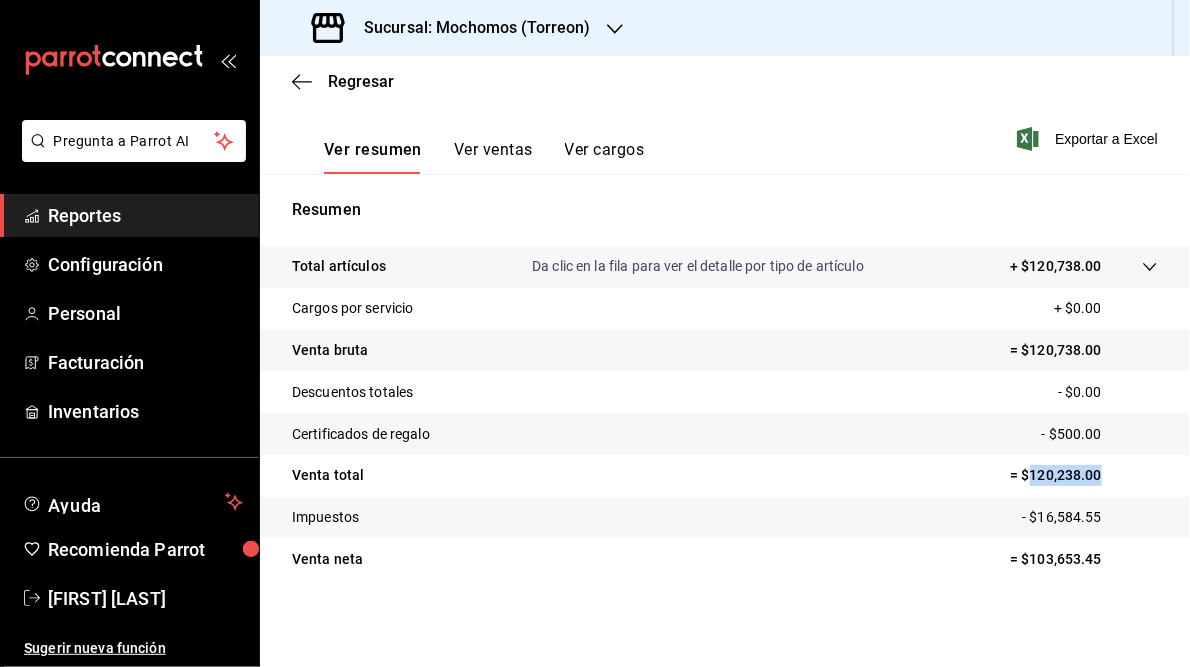 drag, startPoint x: 1018, startPoint y: 475, endPoint x: 1095, endPoint y: 470, distance: 77.16217 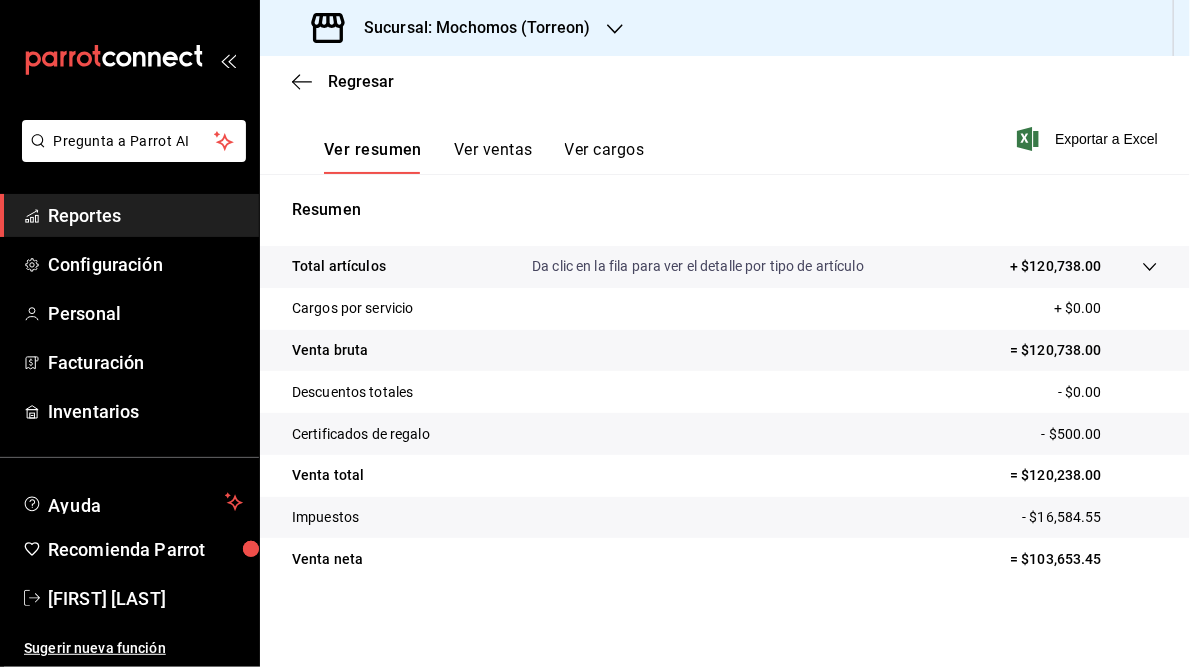 click on "Sucursal: Mochomos (Torreon)" at bounding box center (469, 28) 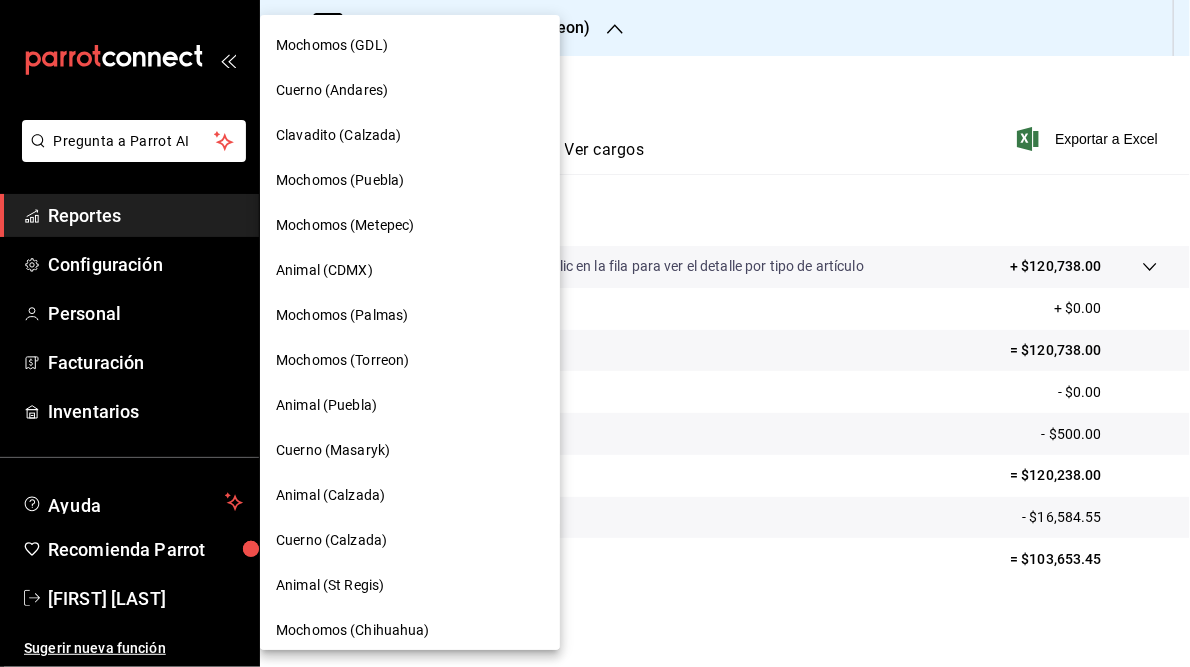 scroll, scrollTop: 145, scrollLeft: 0, axis: vertical 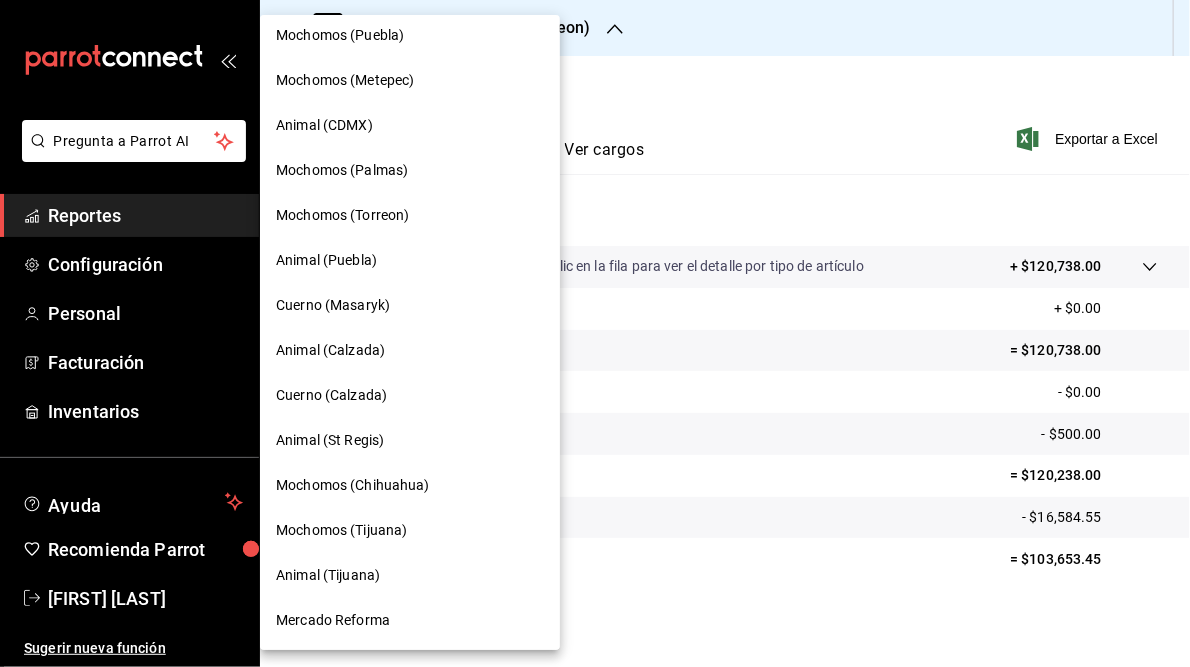 click on "Mochomos (Chihuahua)" at bounding box center (353, 485) 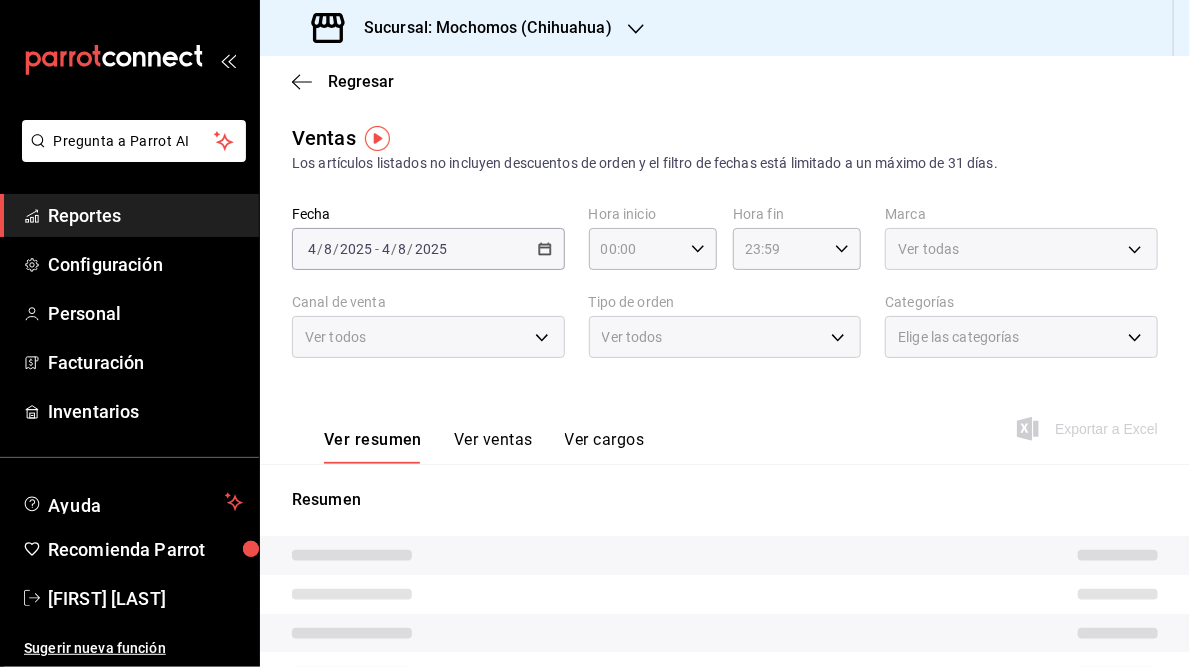 type on "05:00" 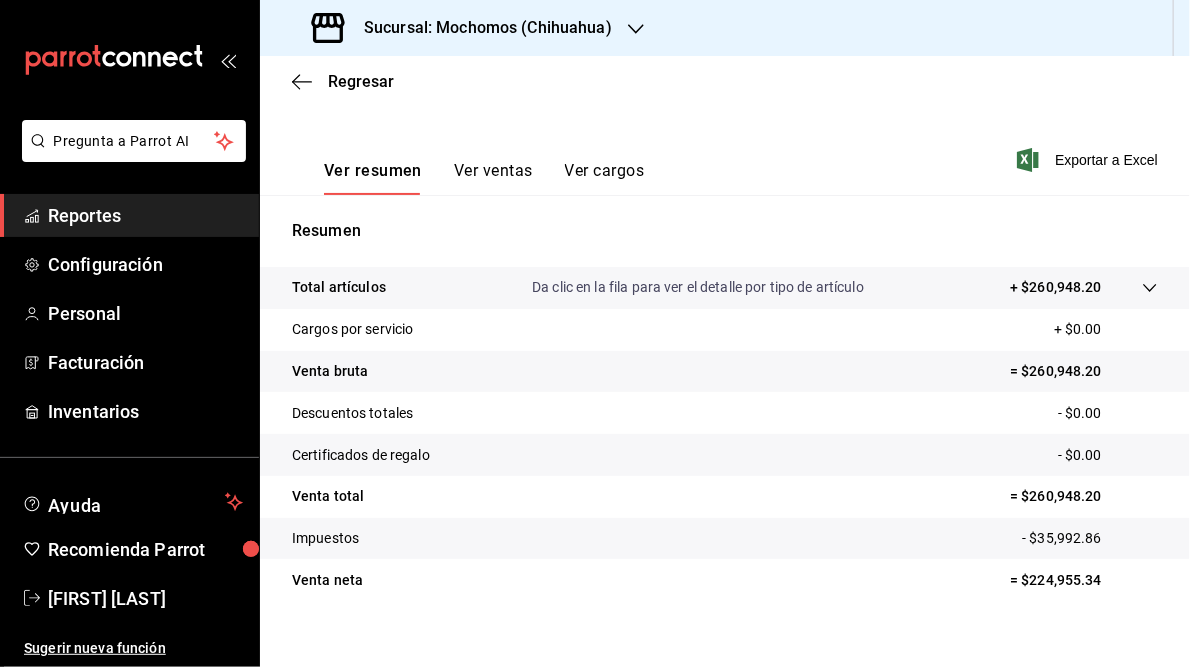 scroll, scrollTop: 268, scrollLeft: 0, axis: vertical 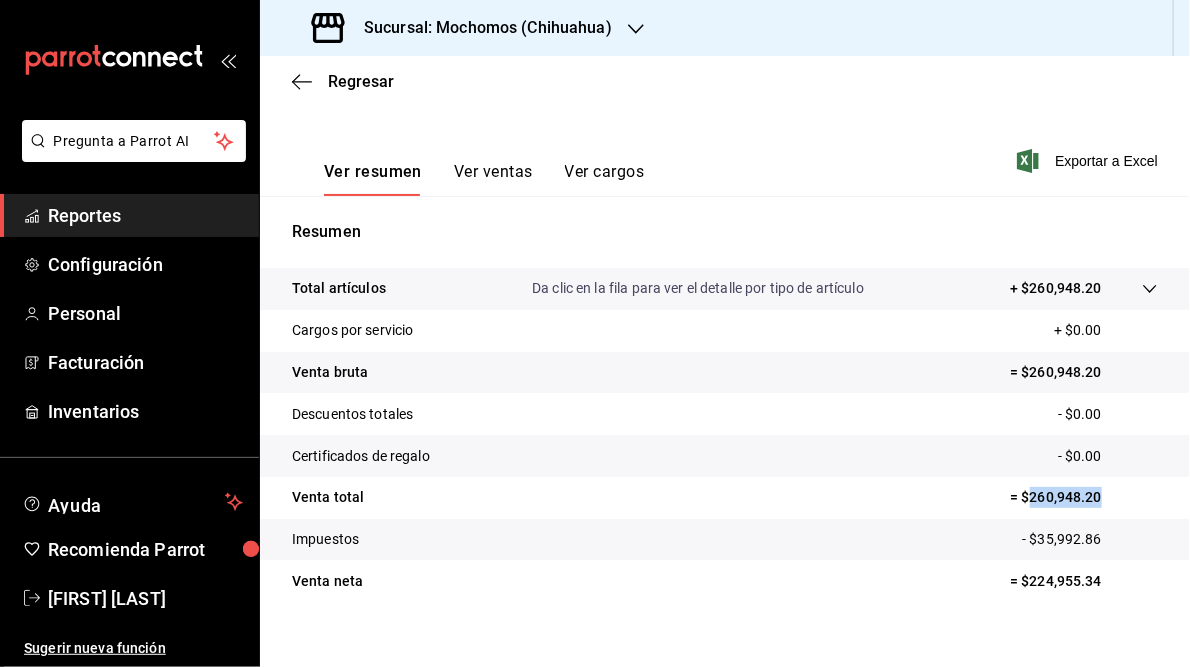 drag, startPoint x: 1018, startPoint y: 498, endPoint x: 1091, endPoint y: 498, distance: 73 